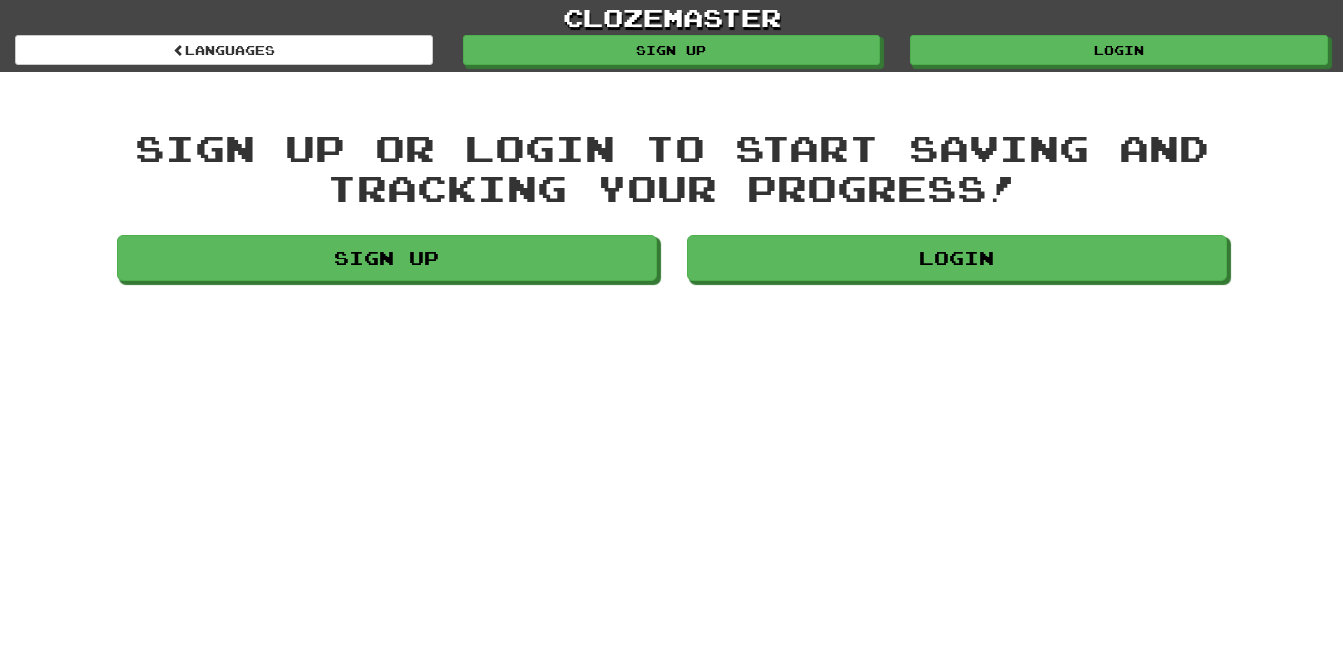scroll, scrollTop: 0, scrollLeft: 0, axis: both 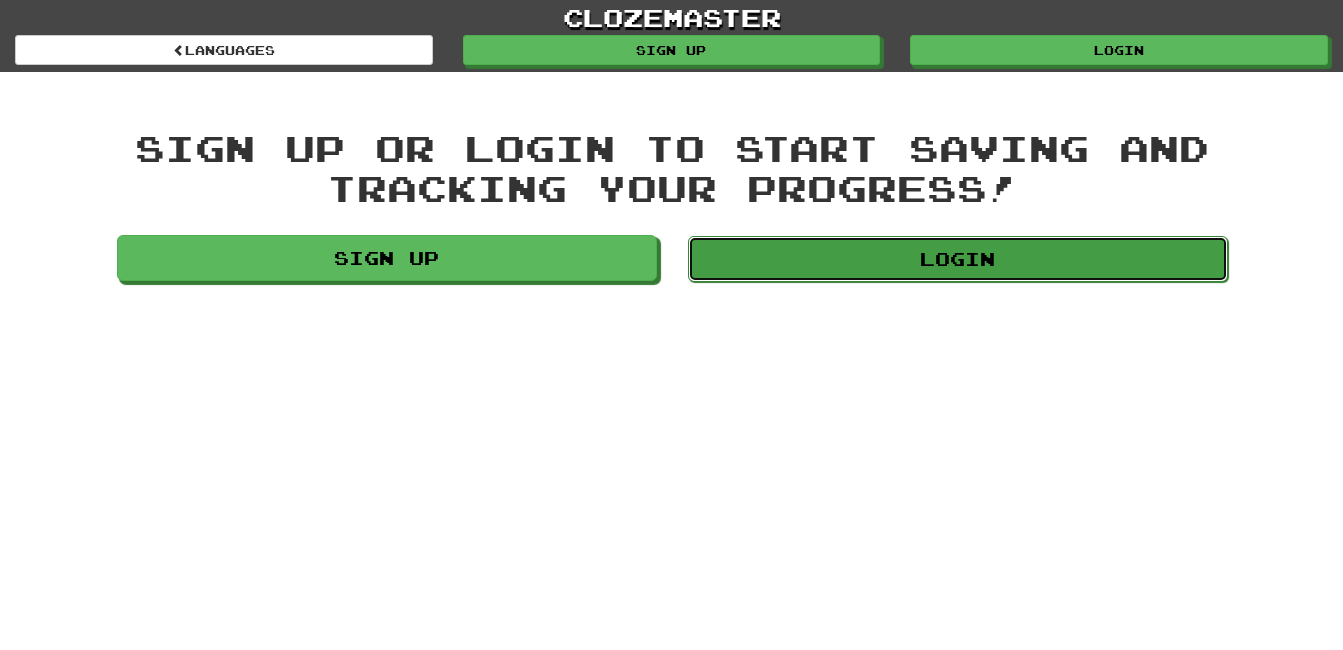 click on "Login" at bounding box center [958, 259] 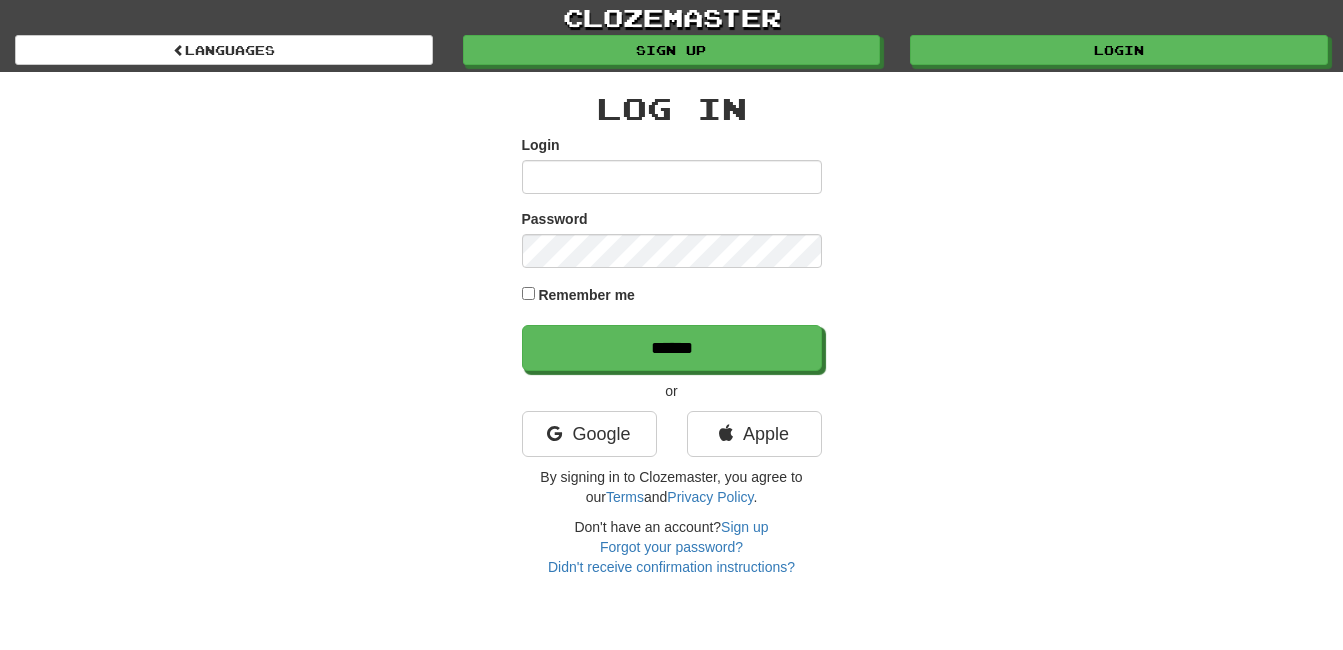 scroll, scrollTop: 0, scrollLeft: 0, axis: both 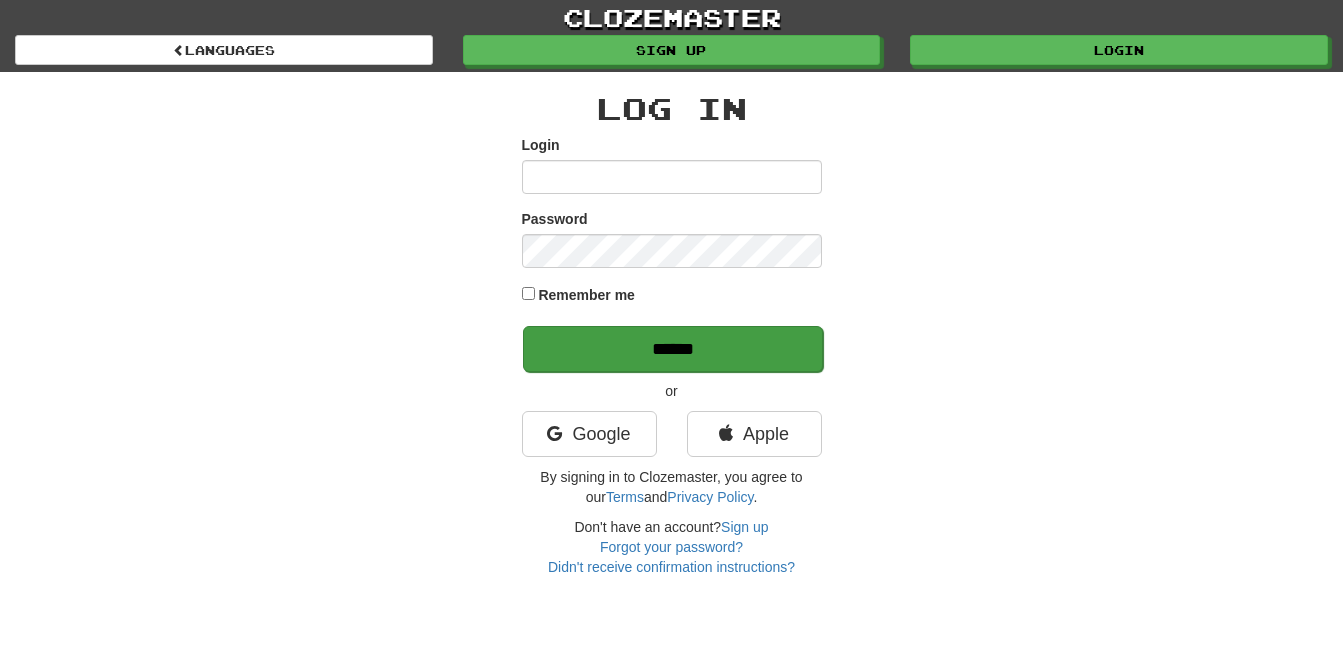 type on "**********" 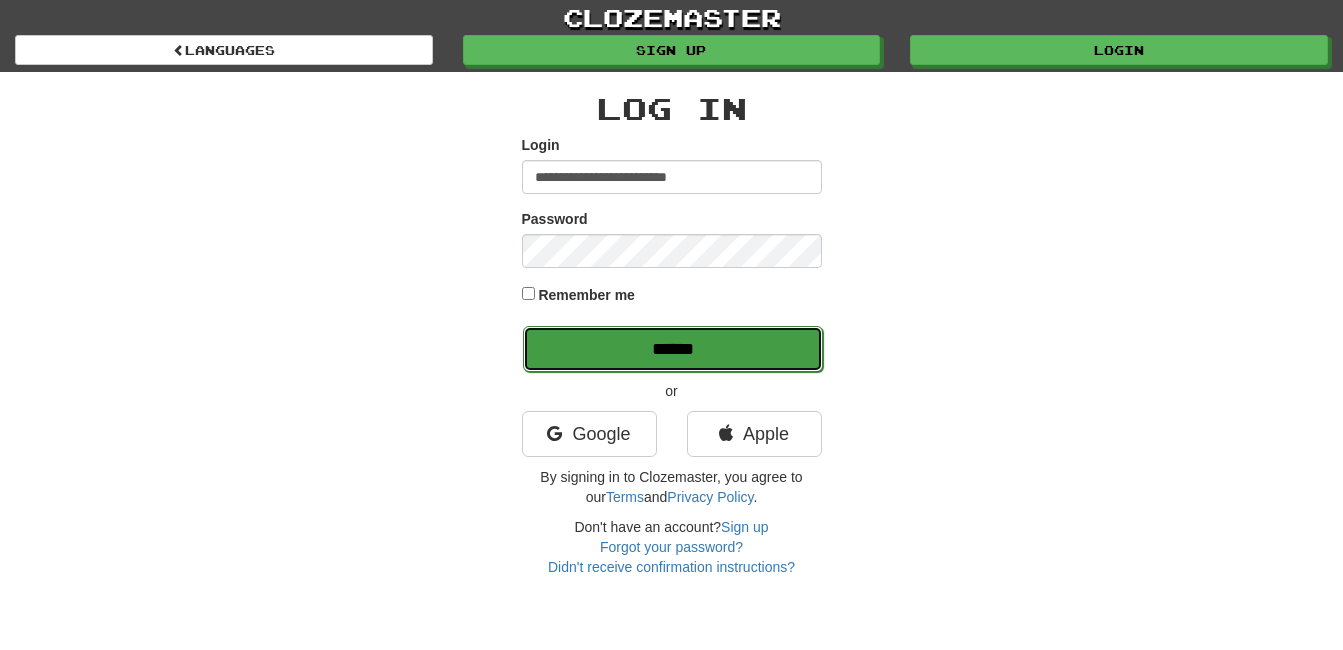 click on "******" at bounding box center (673, 349) 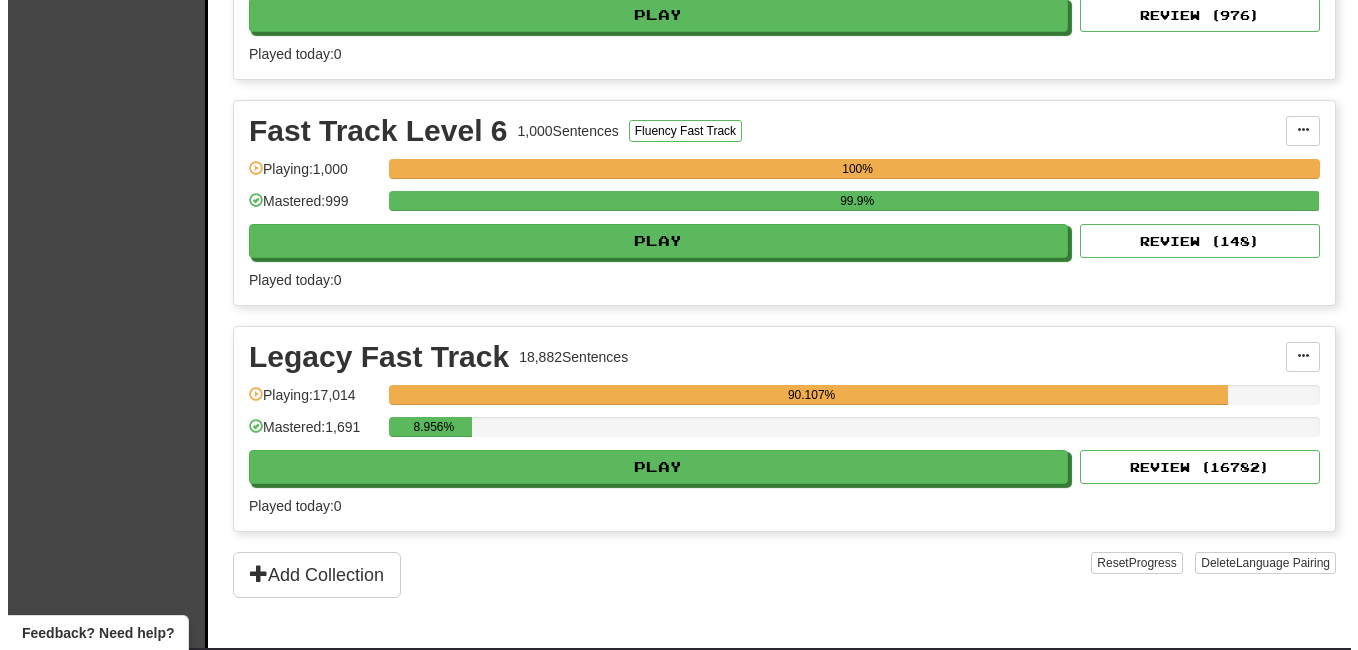 scroll, scrollTop: 1492, scrollLeft: 0, axis: vertical 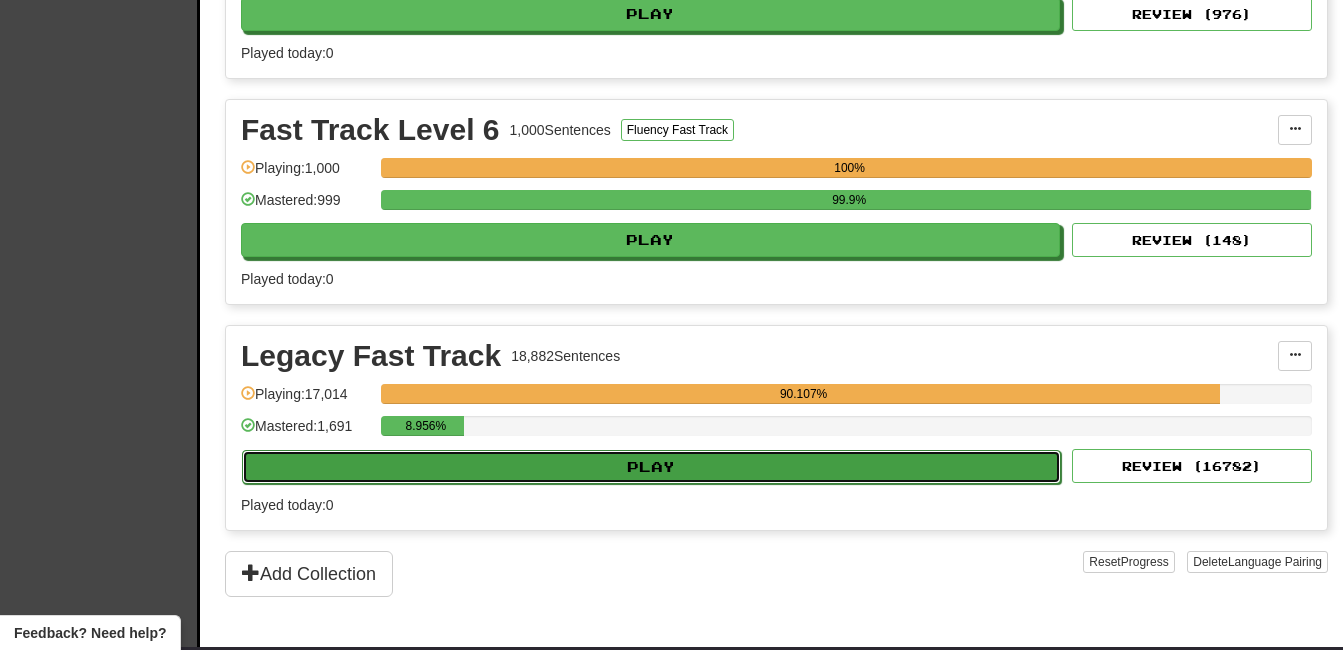 click on "Play" at bounding box center (651, 467) 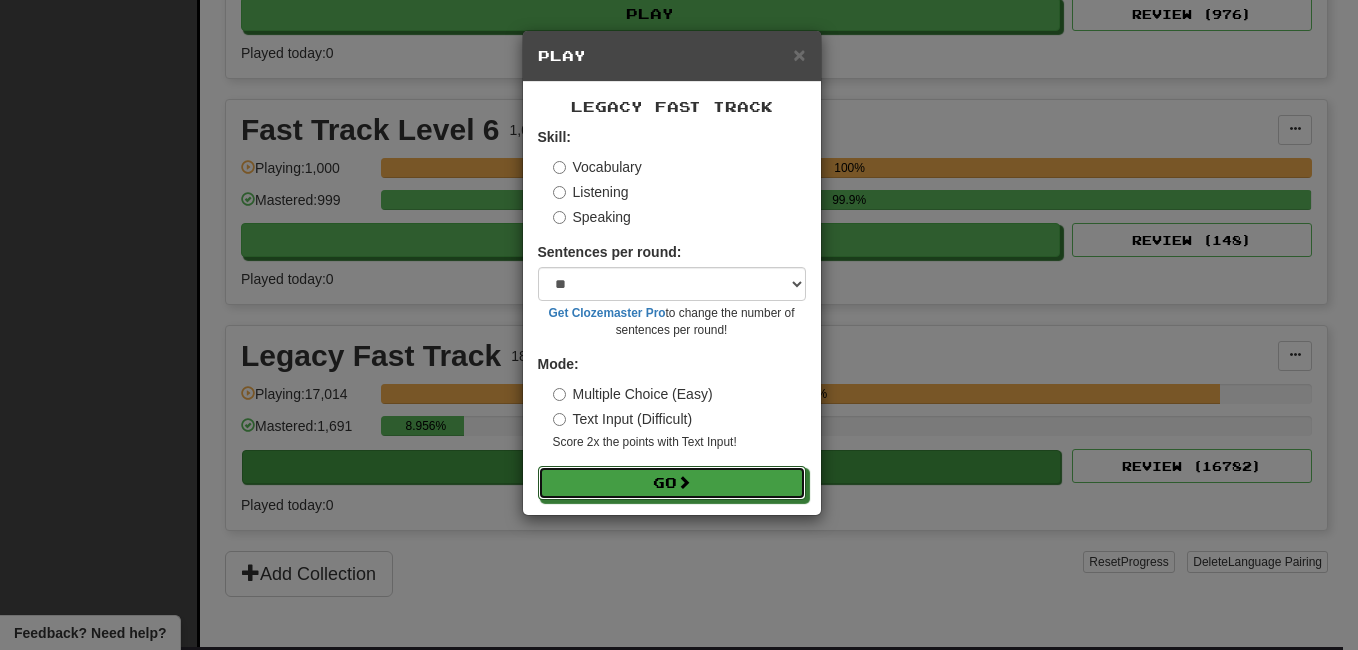click on "Go" at bounding box center (672, 483) 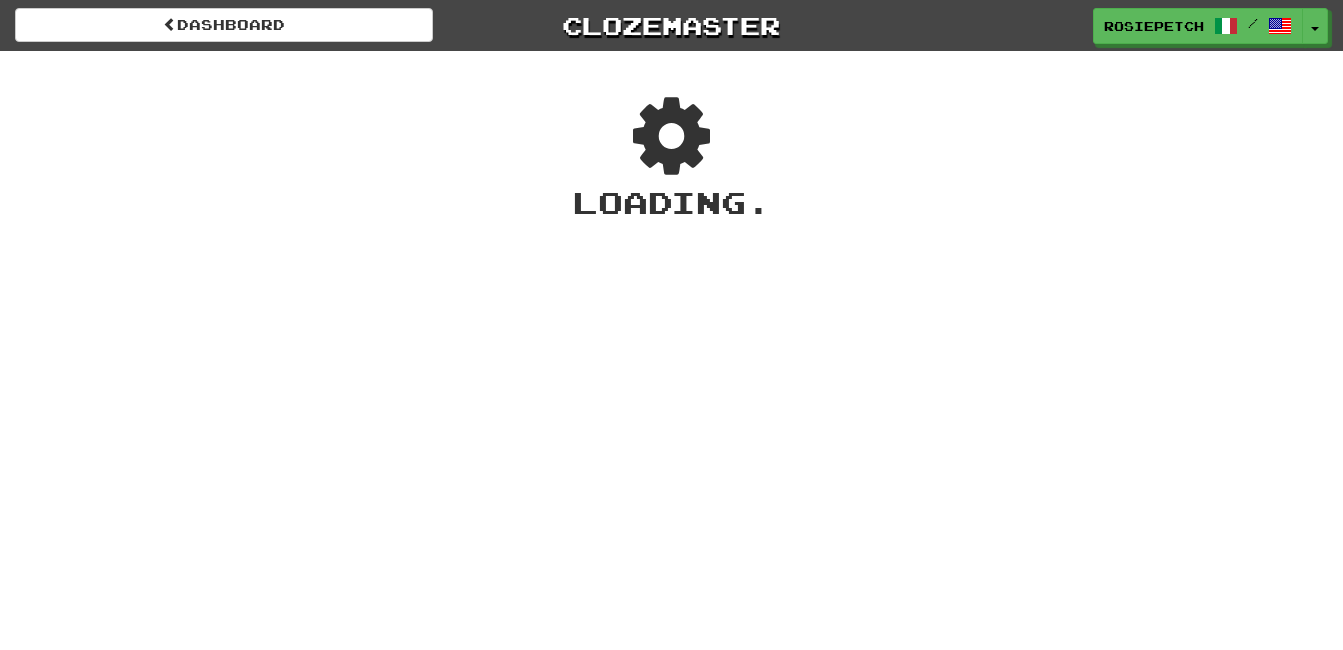 scroll, scrollTop: 0, scrollLeft: 0, axis: both 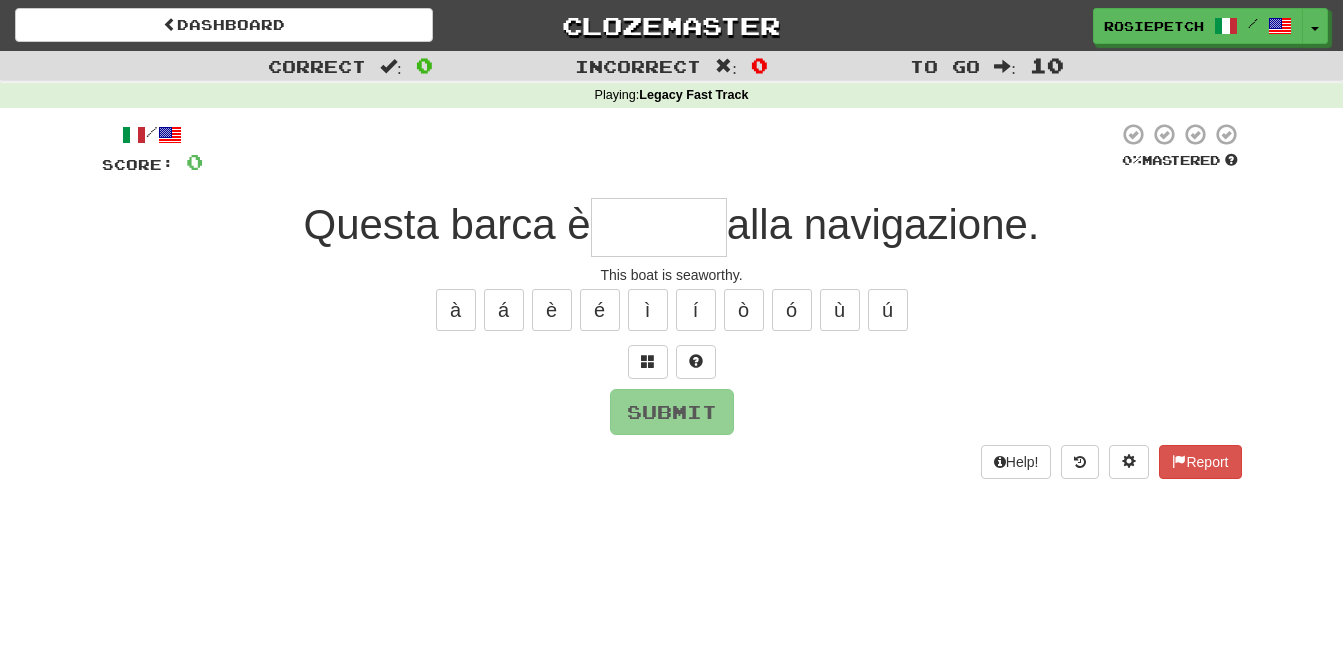 type on "******" 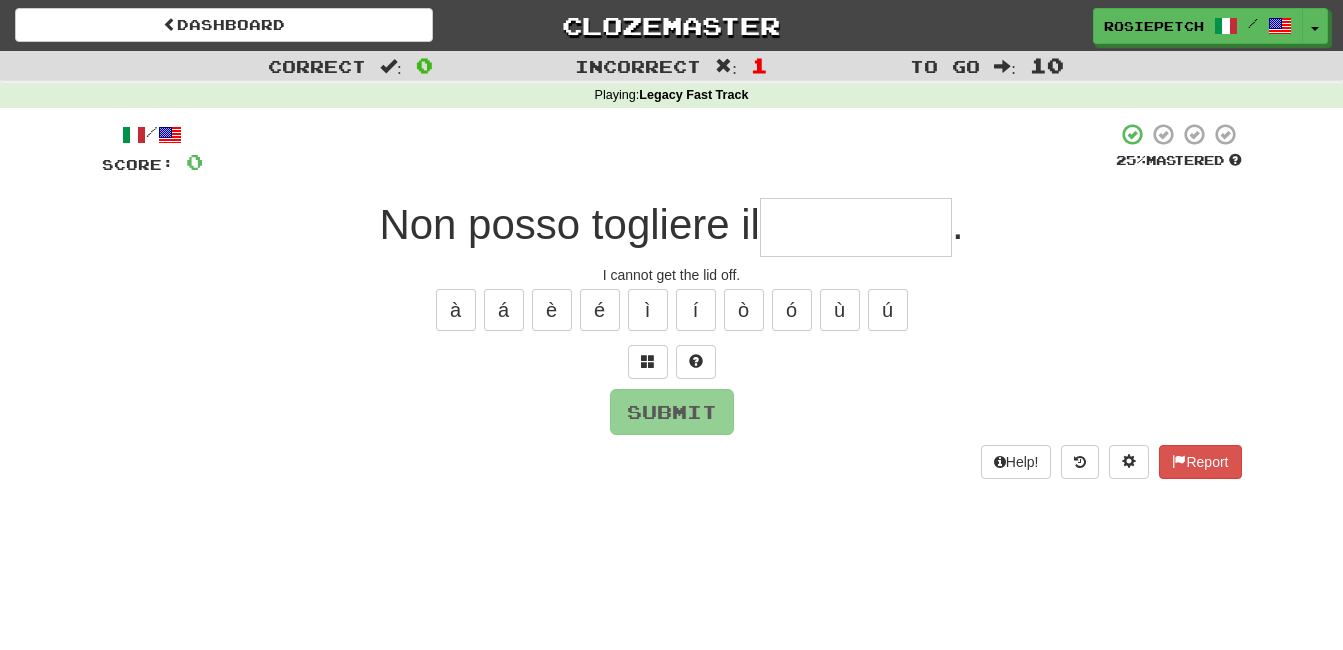 type on "*" 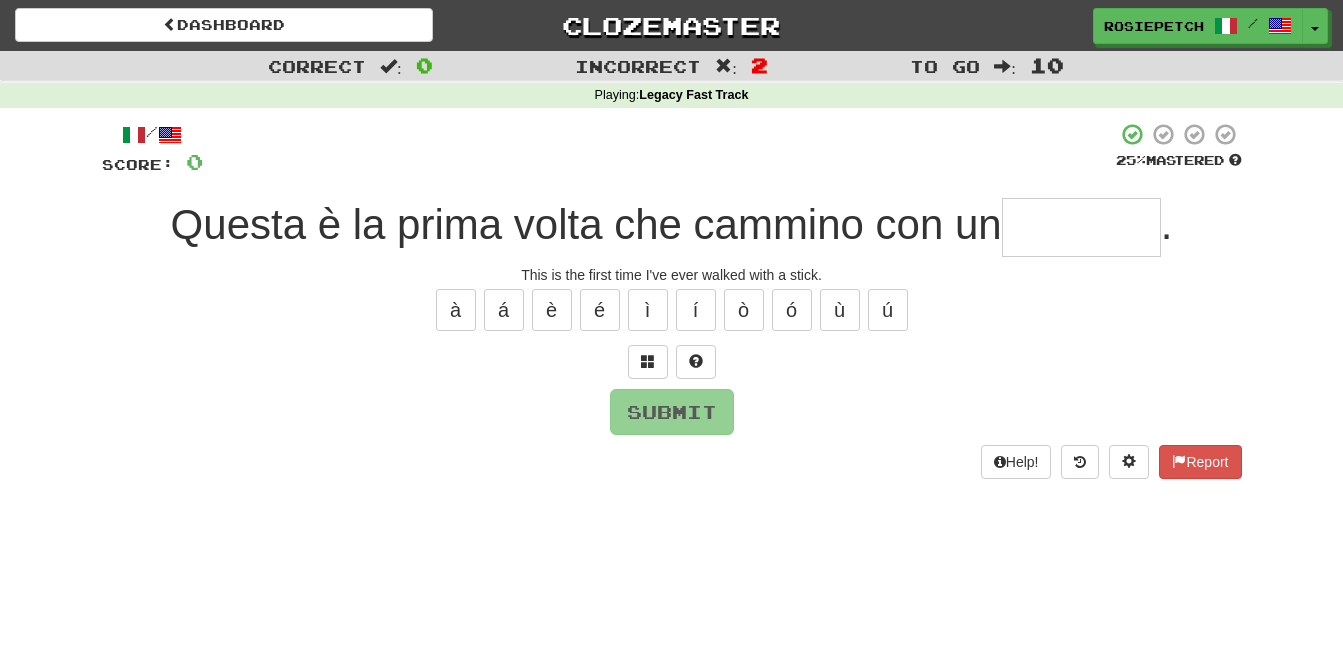 type on "*******" 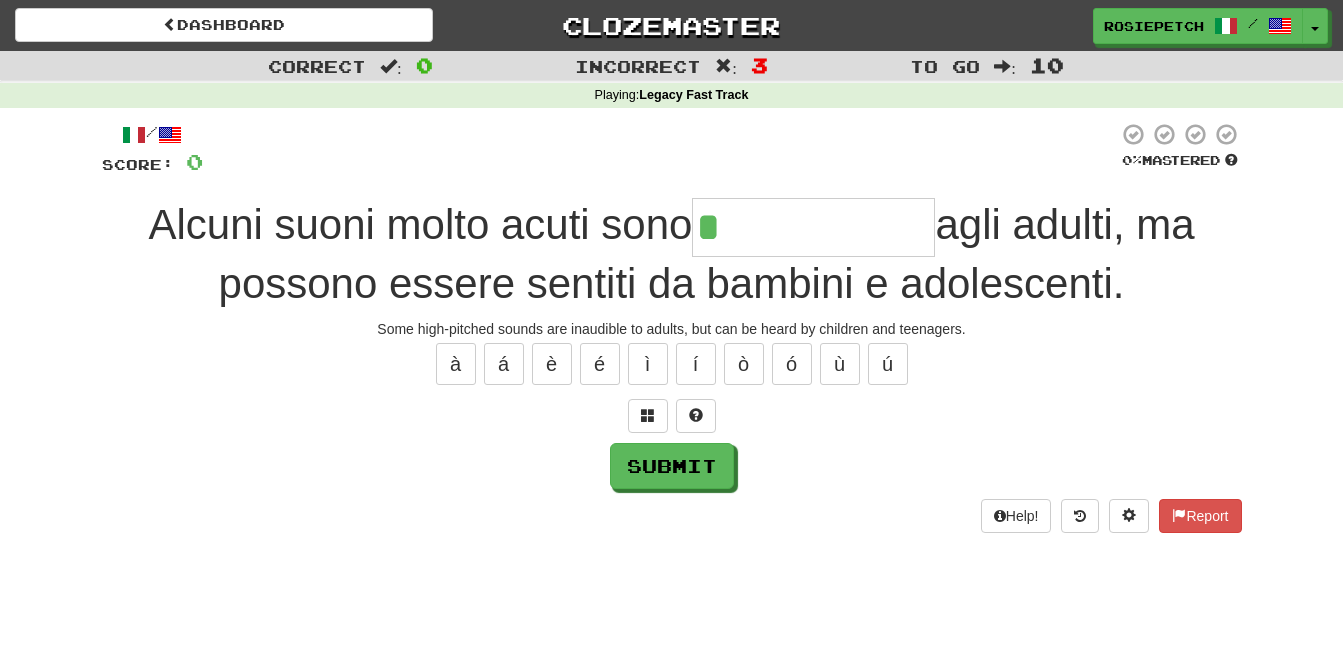 type on "**********" 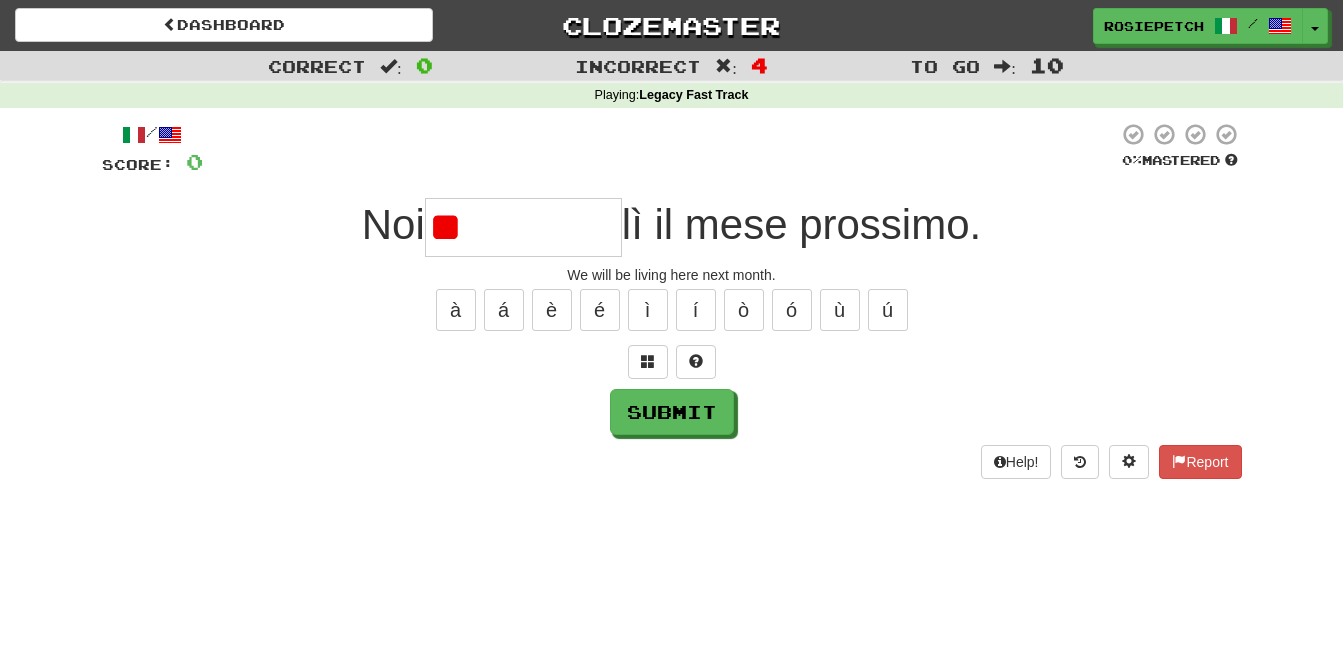 type on "*" 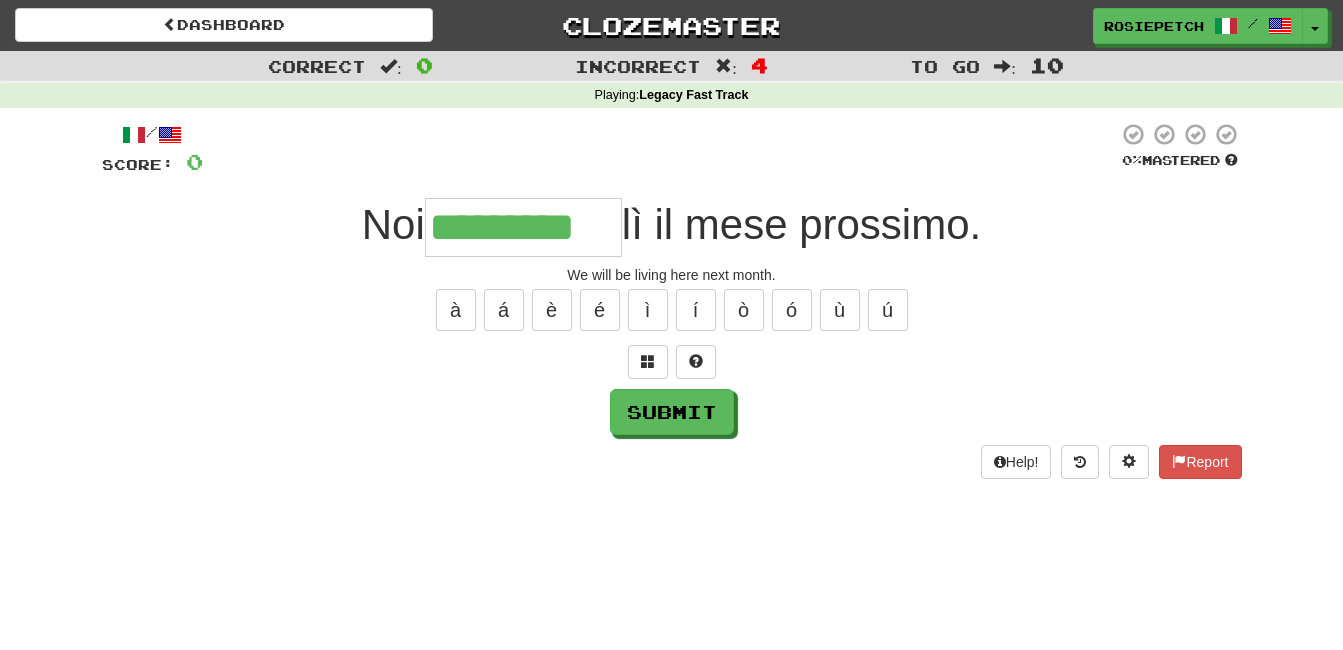 type on "*********" 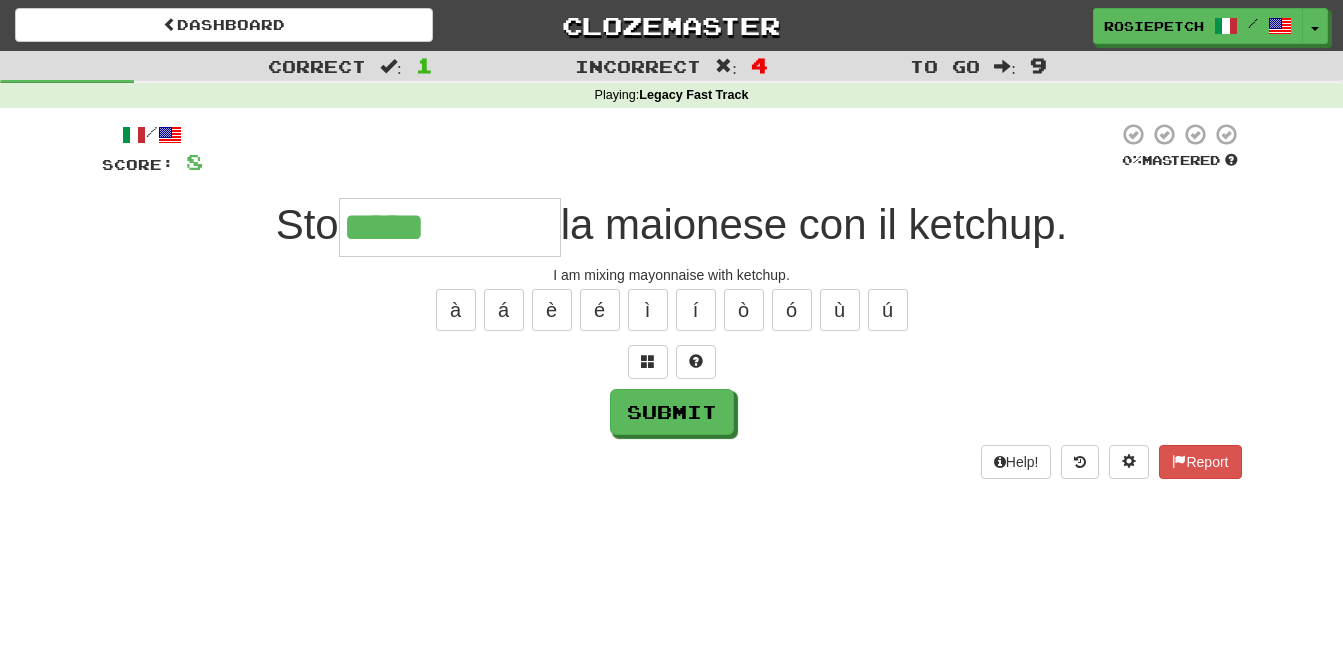 type on "**********" 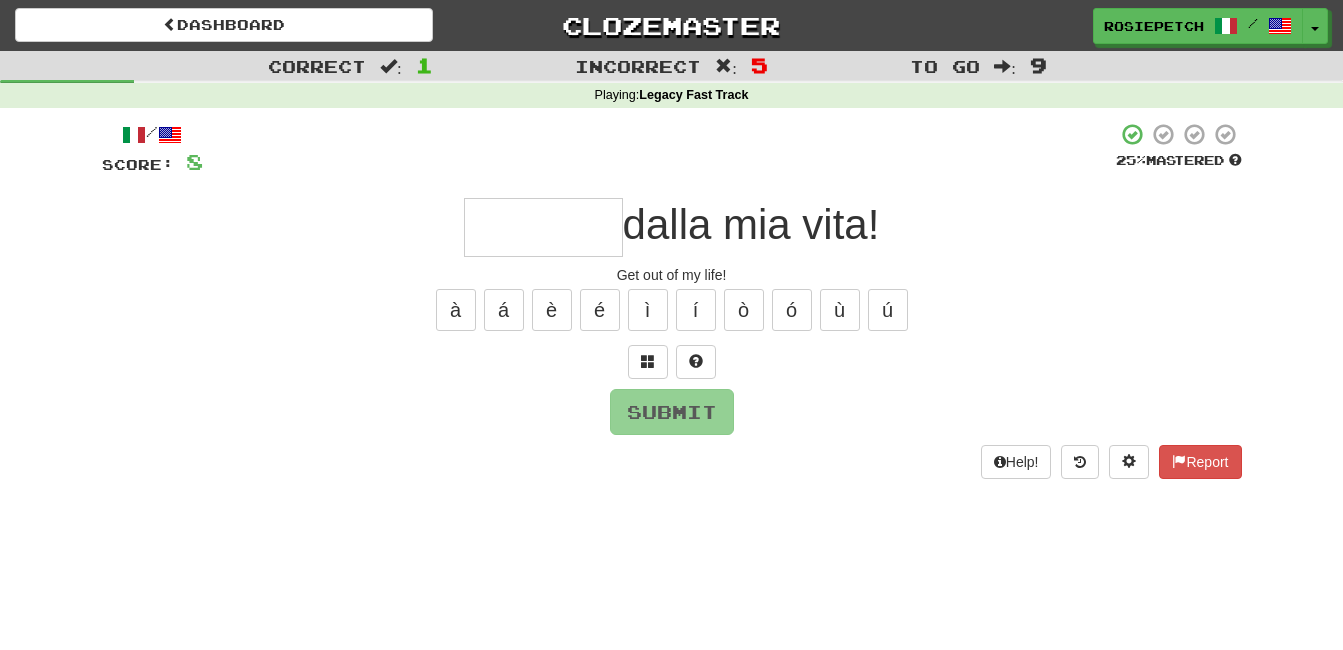 type on "********" 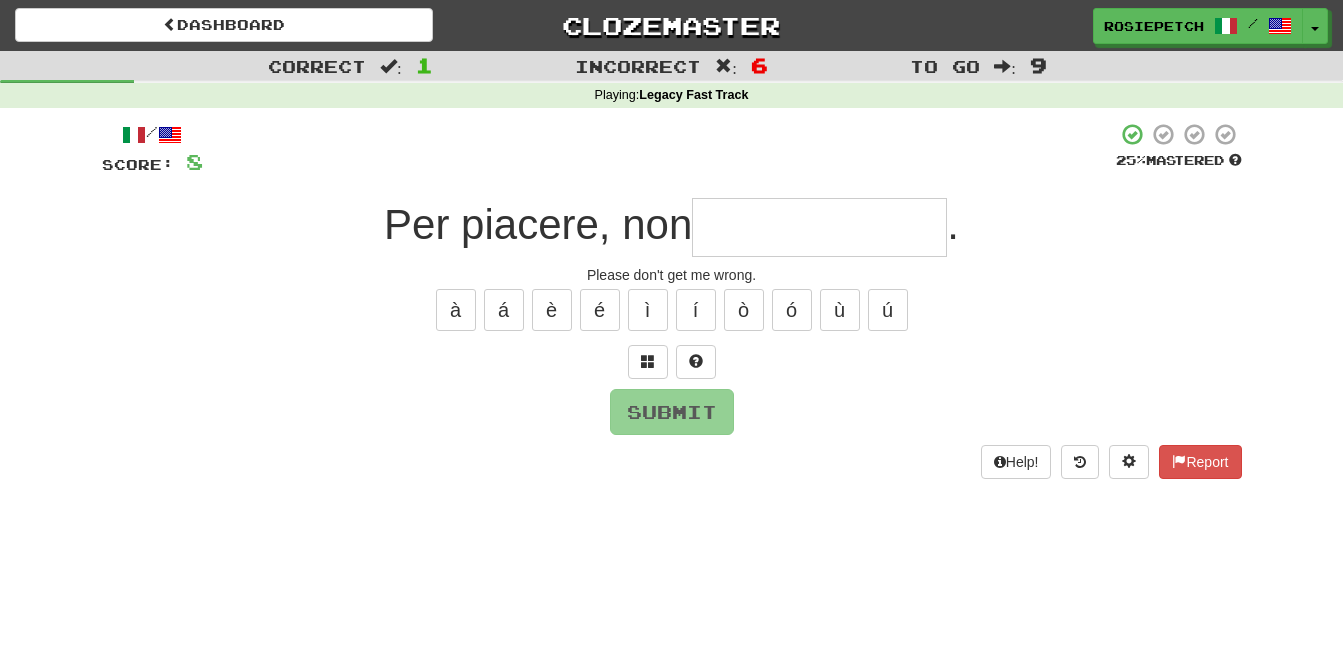 type on "**********" 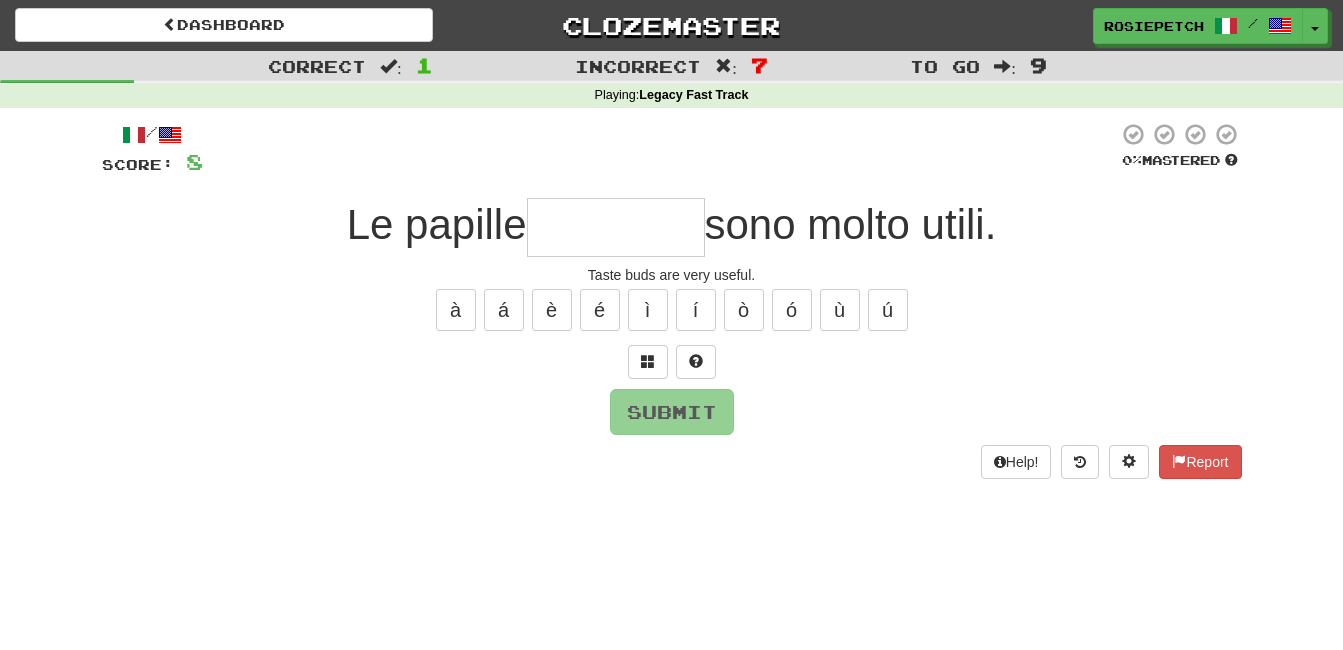 type on "*********" 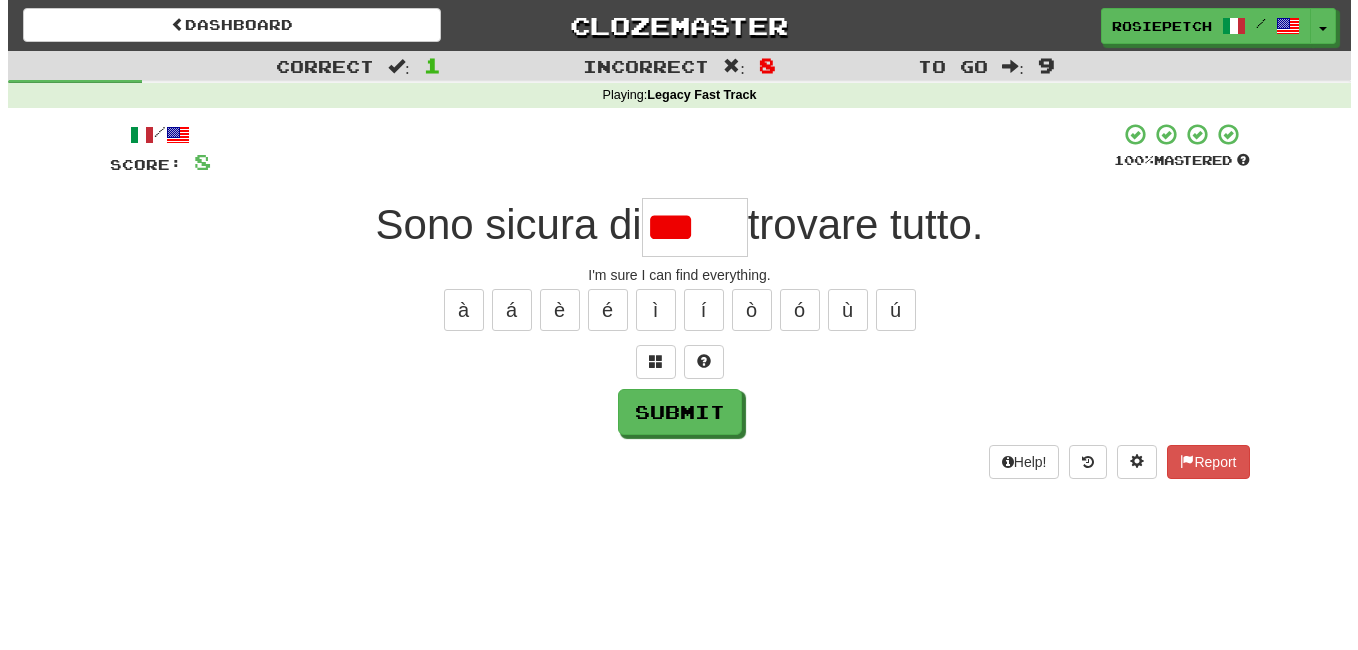 scroll, scrollTop: 0, scrollLeft: 0, axis: both 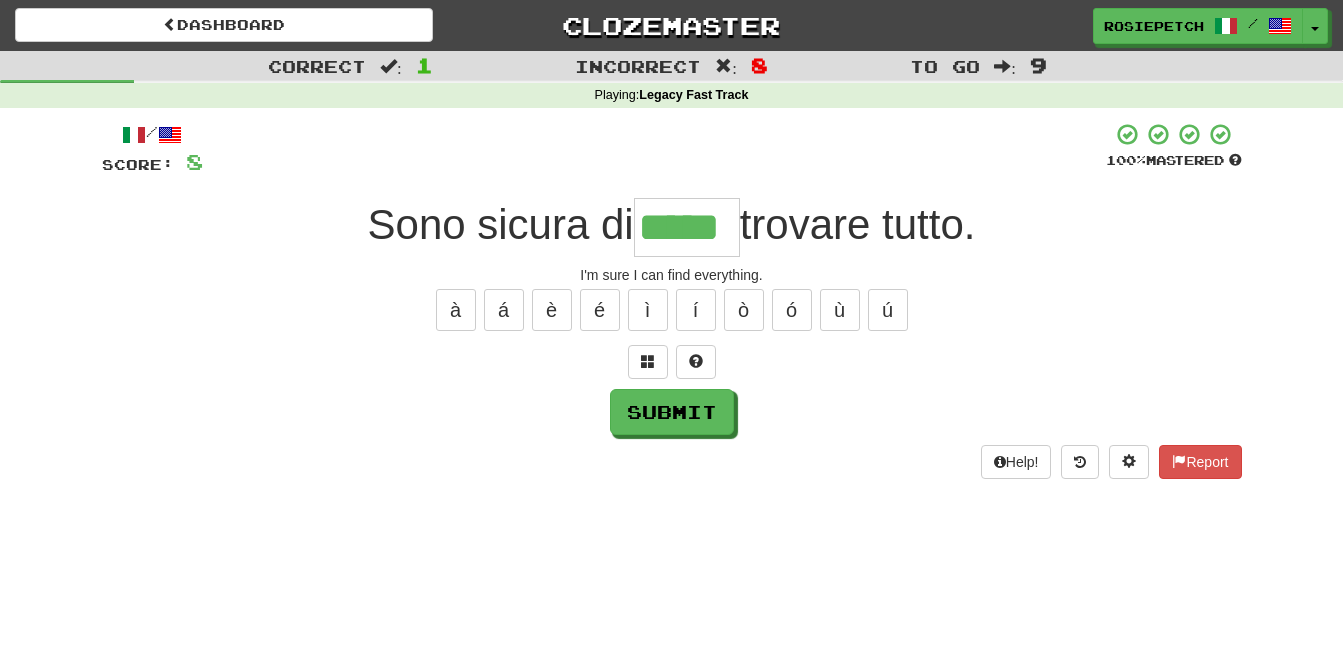 type on "*****" 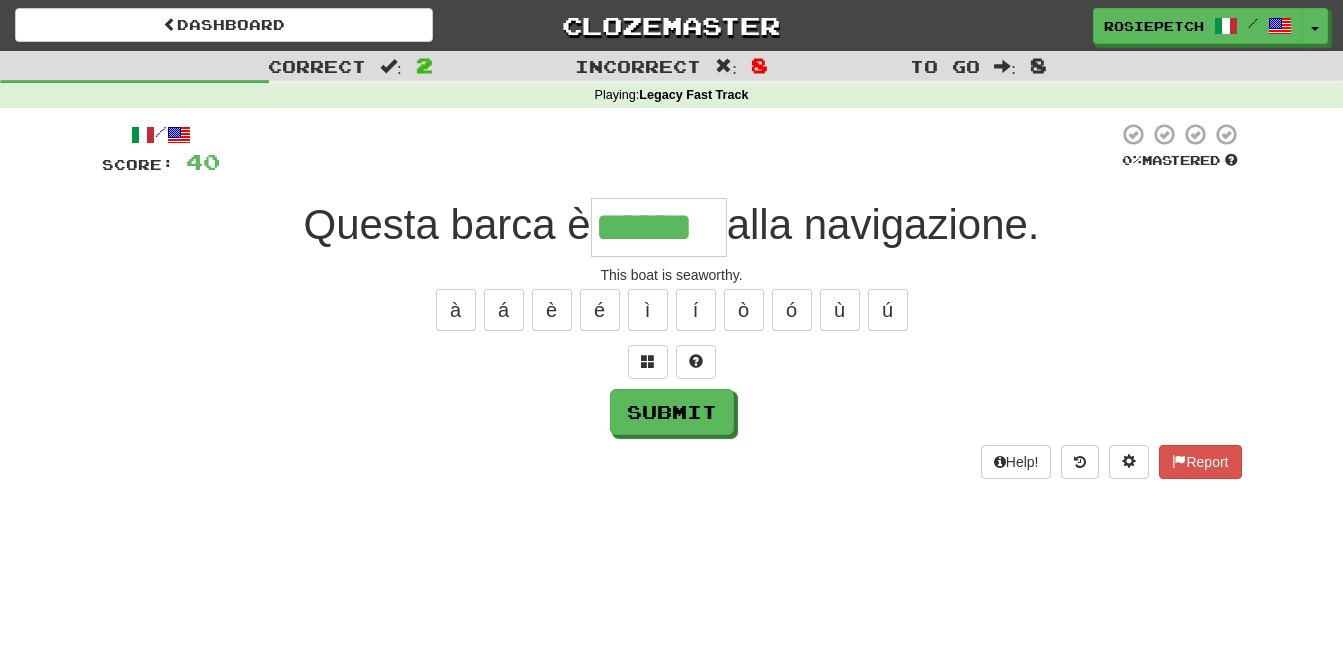 type on "******" 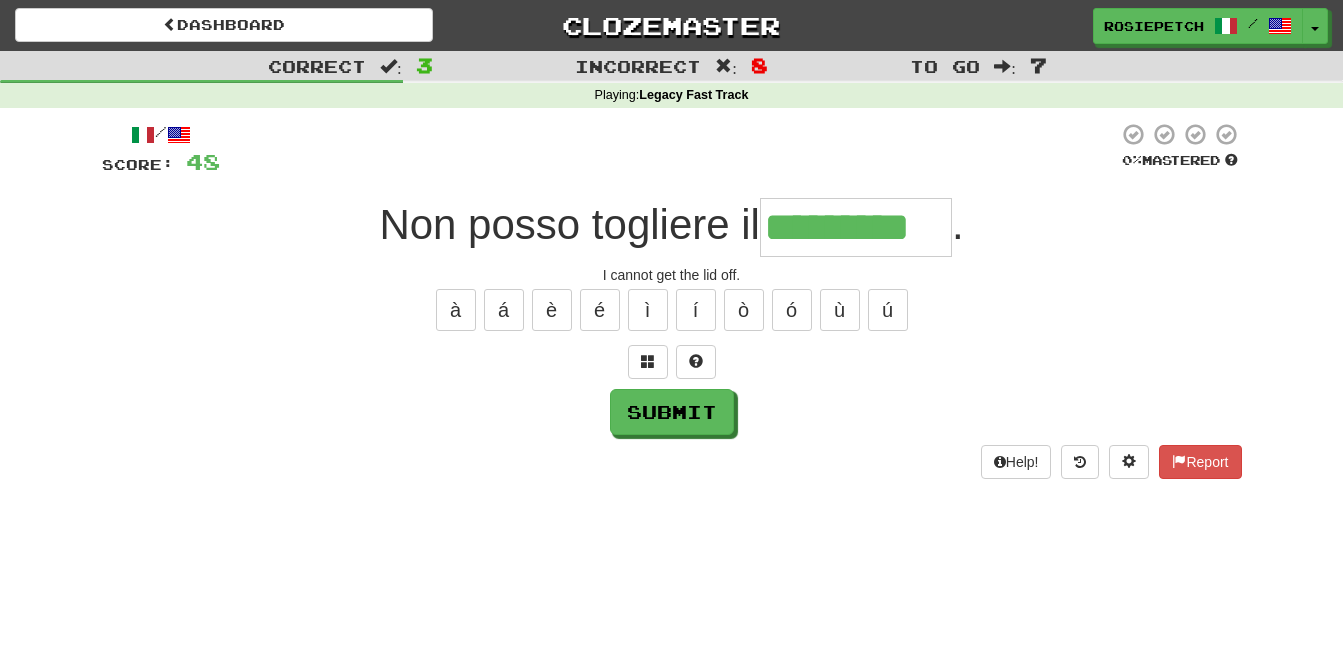 type on "*********" 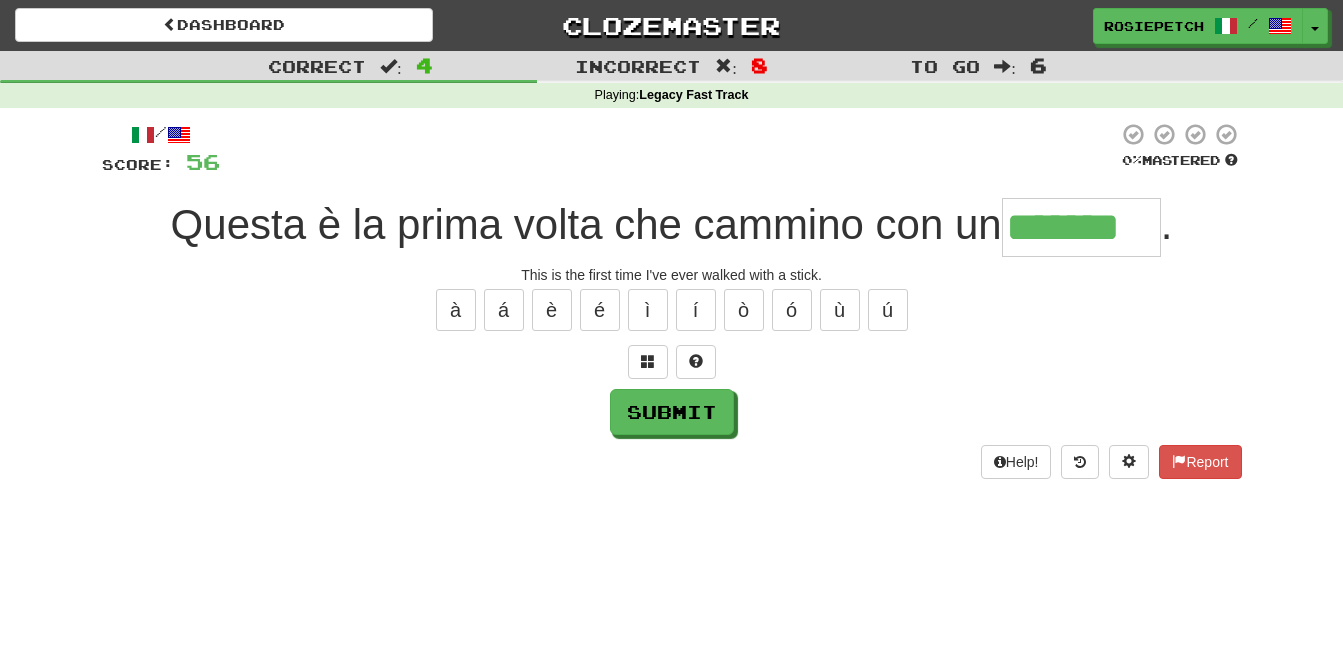 type on "*******" 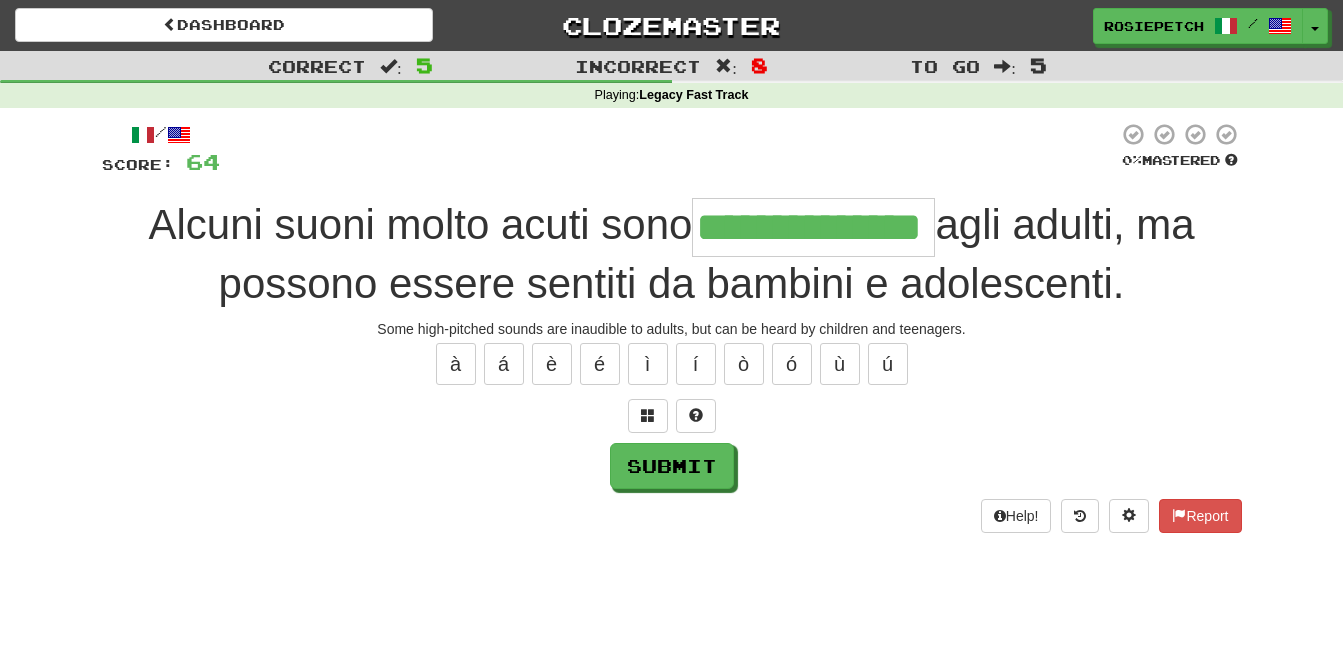 type on "**********" 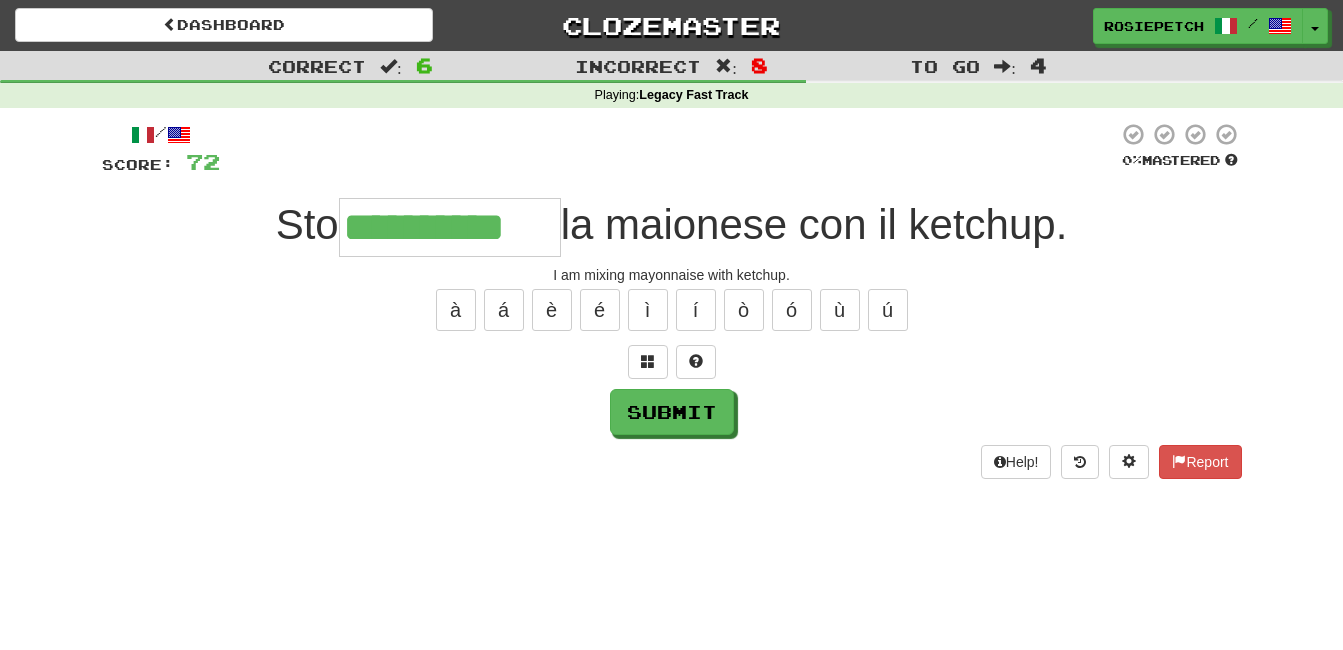 type on "**********" 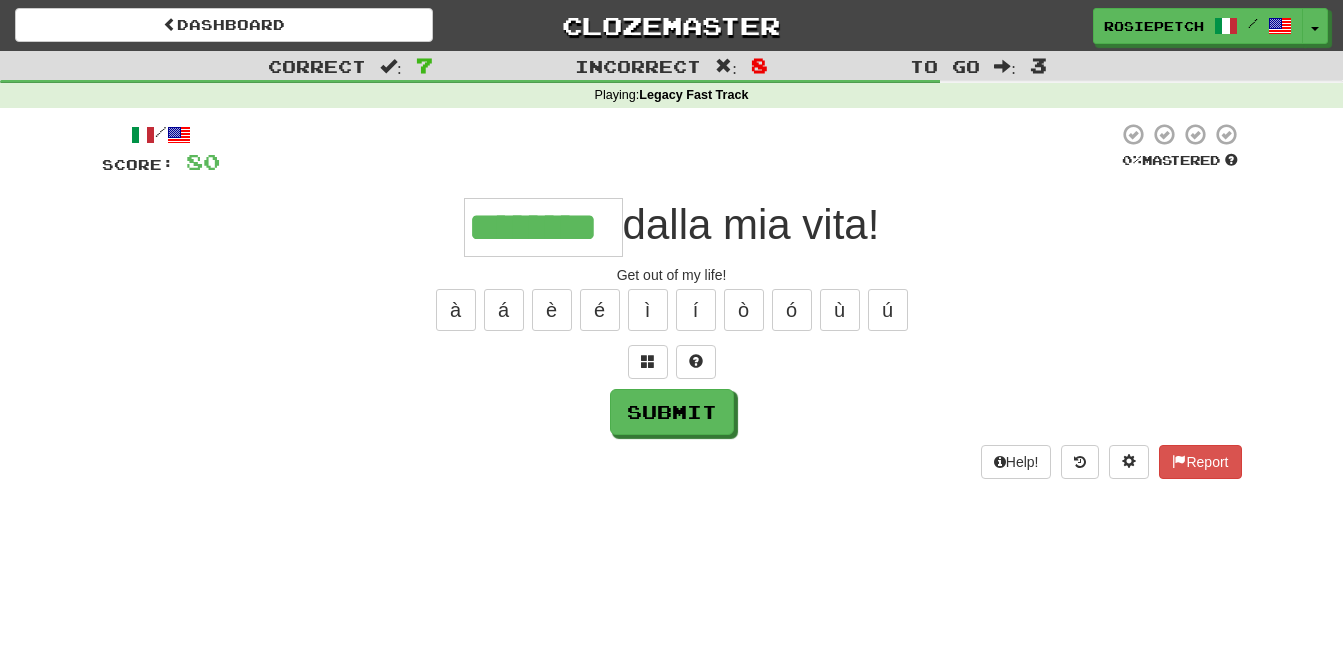 type on "********" 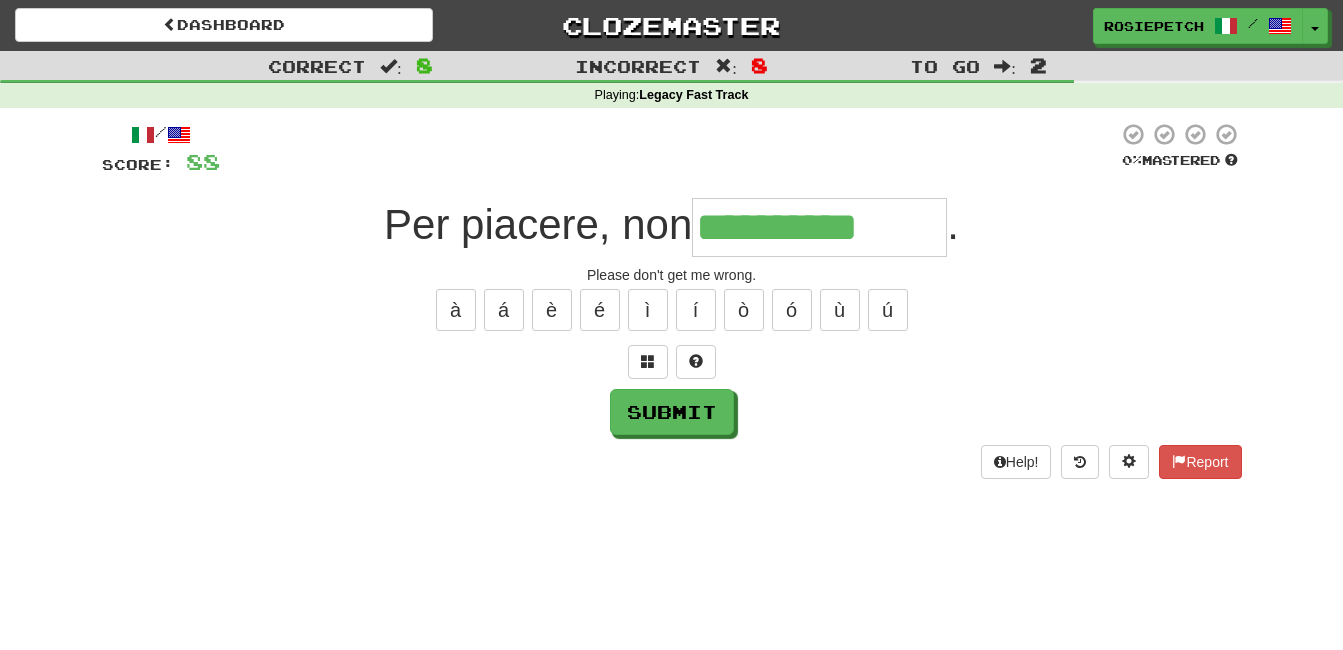click on "**********" at bounding box center (819, 227) 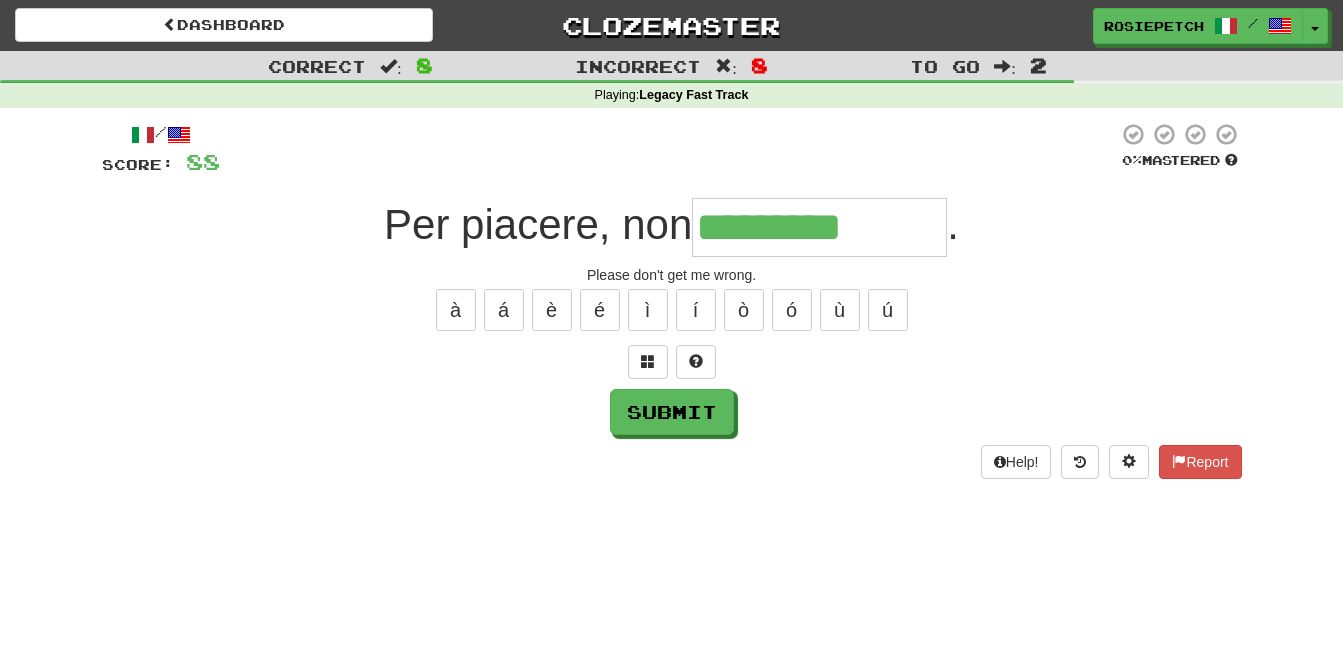 type on "**********" 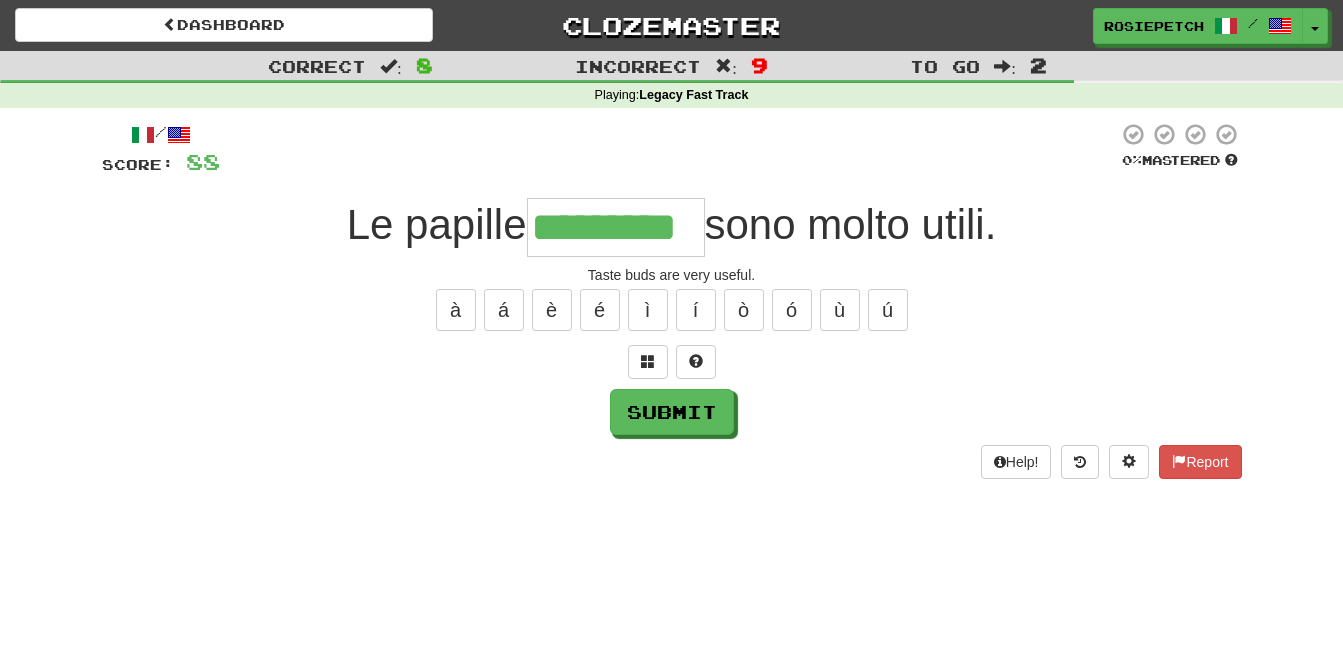 type on "*********" 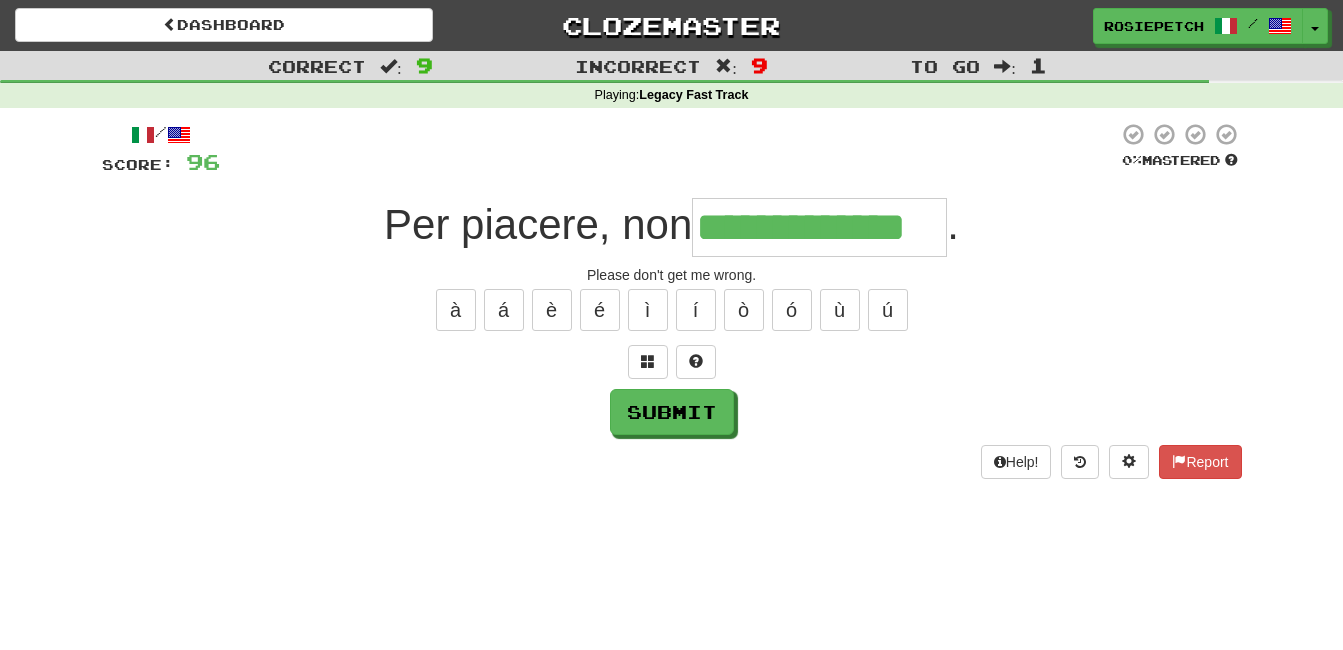 type on "**********" 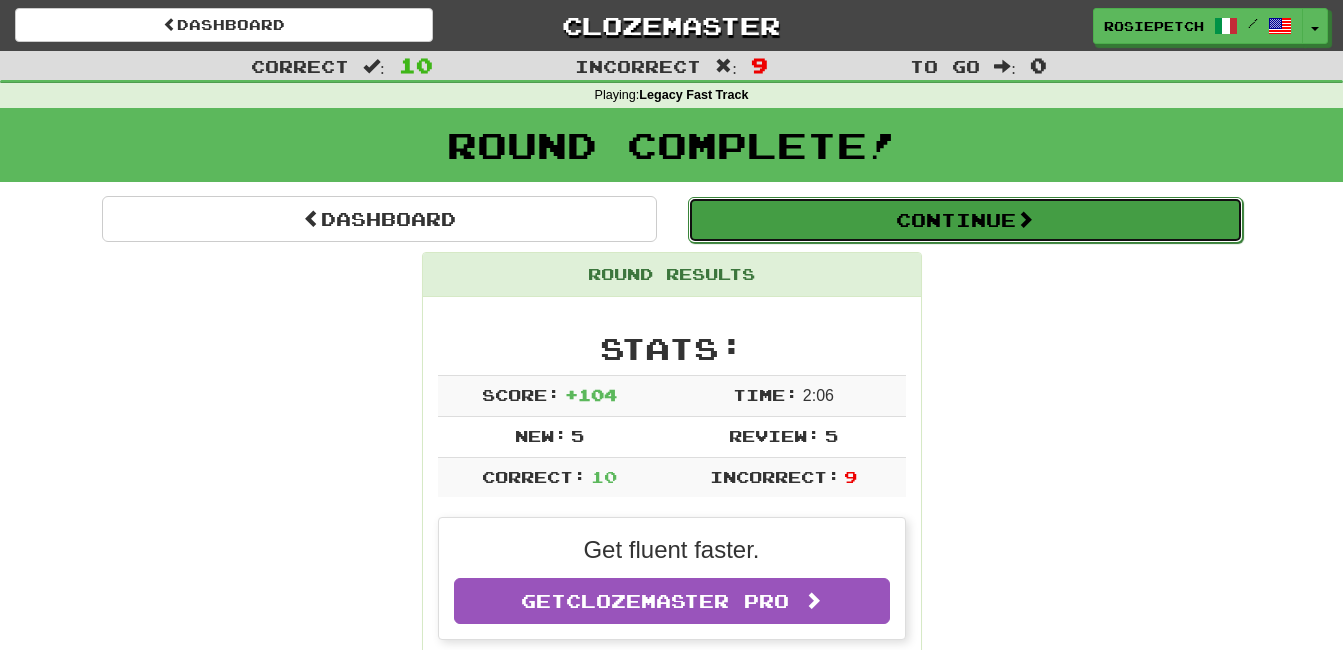 click on "Continue" at bounding box center (965, 220) 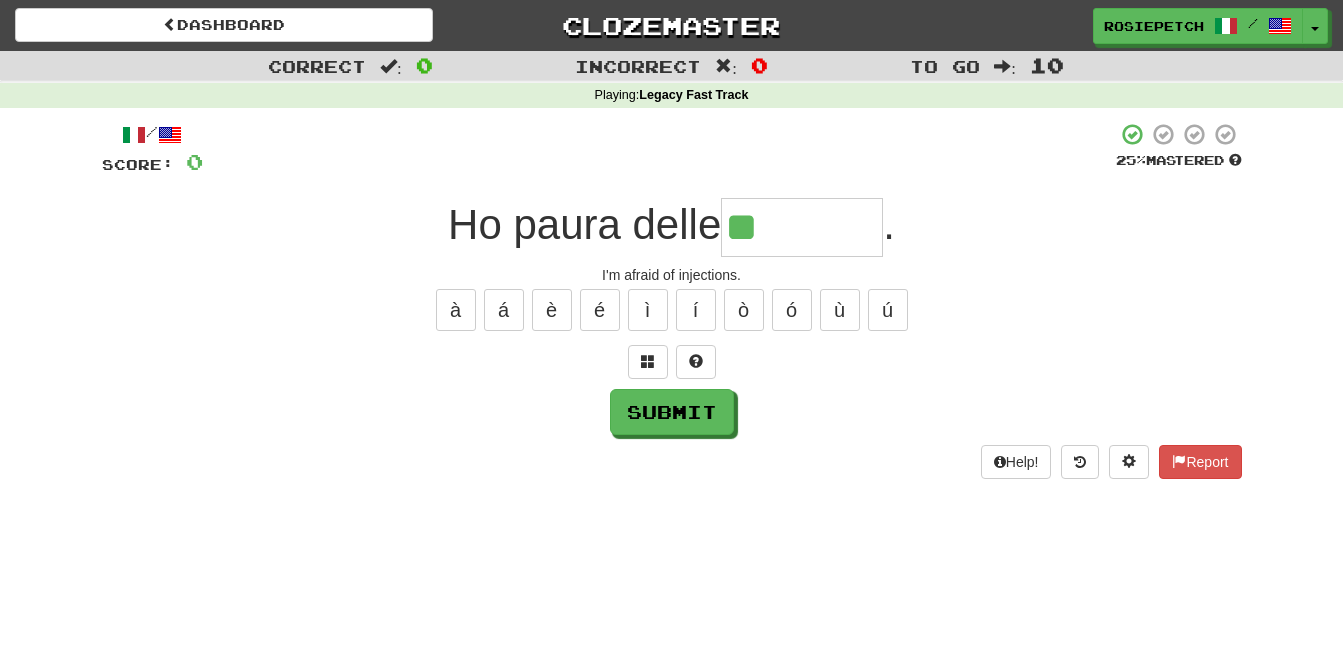 type on "*********" 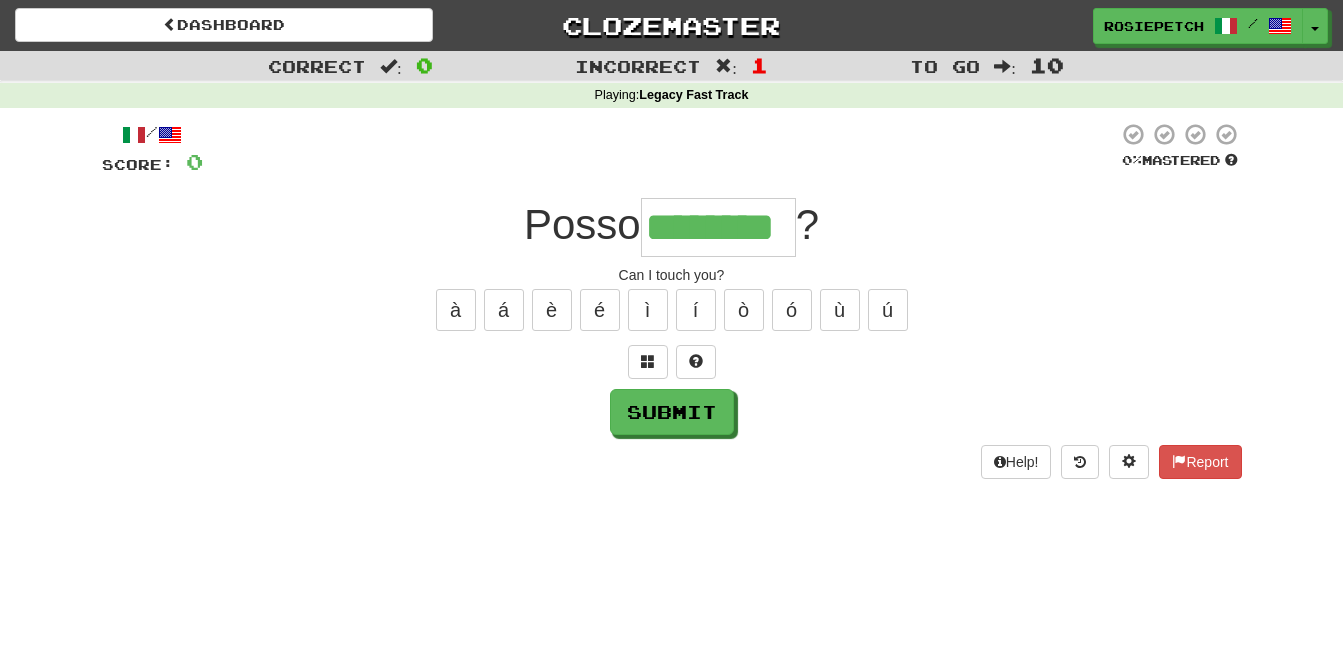 type on "********" 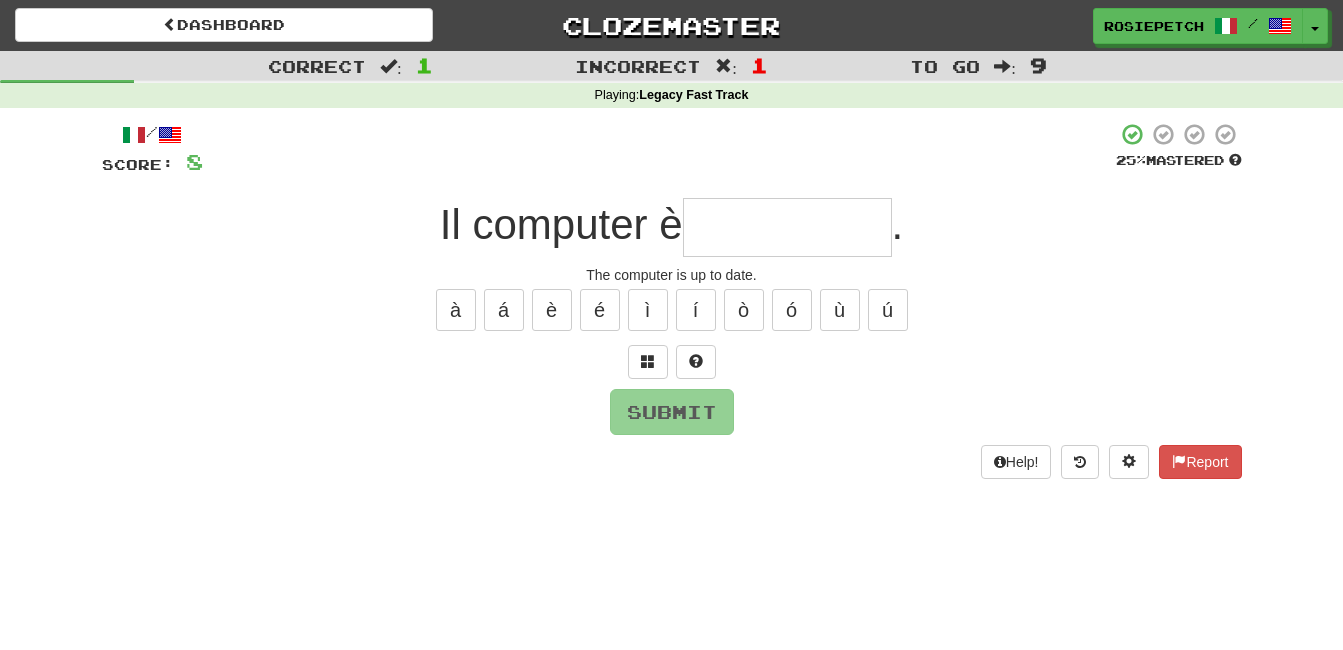 type on "**********" 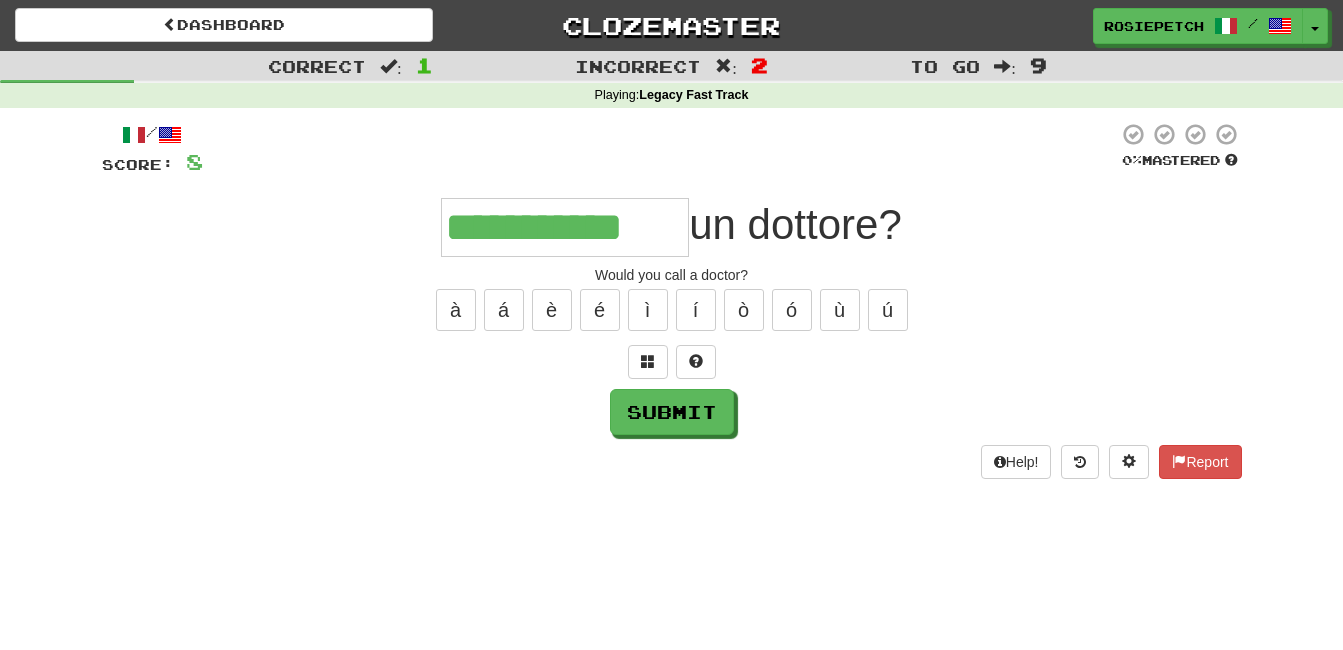 type on "**********" 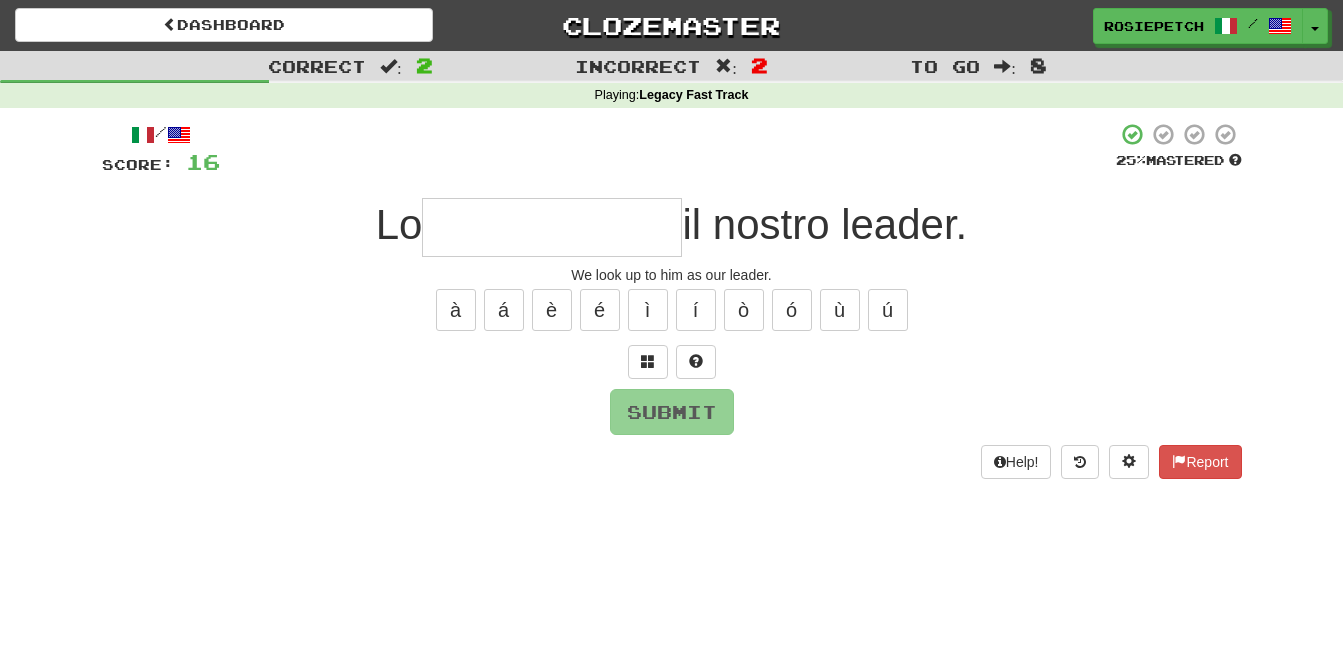 type on "**********" 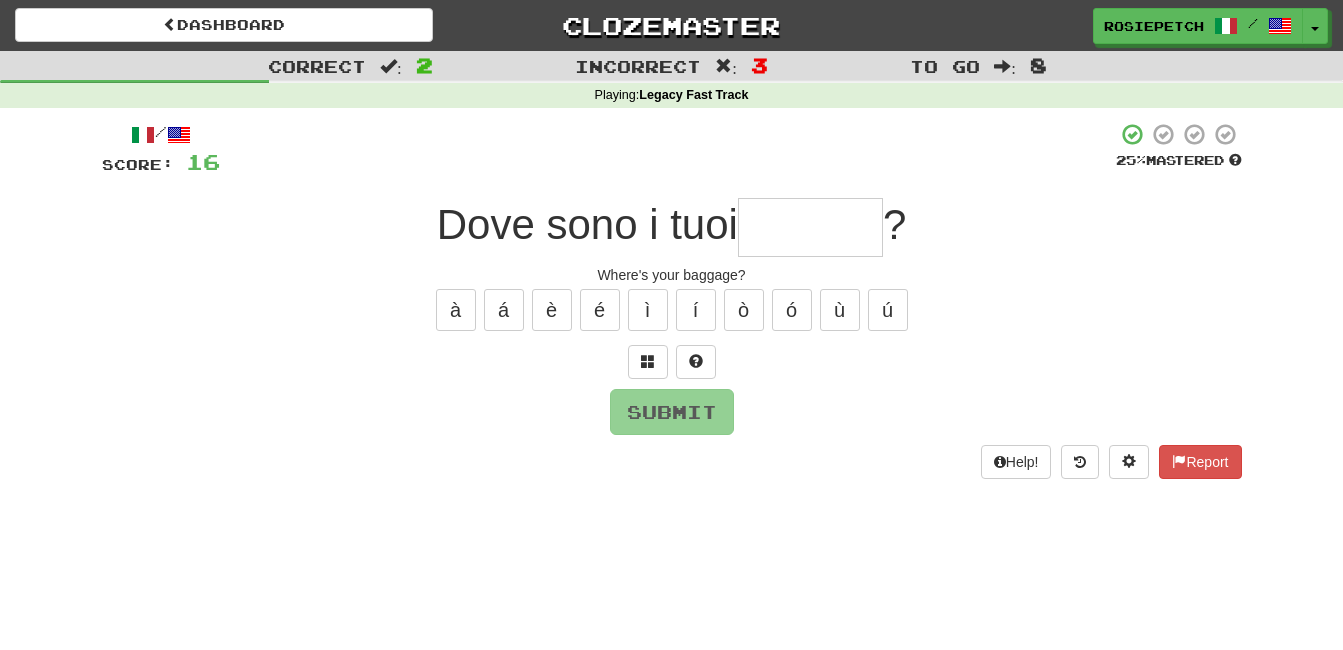 type on "*" 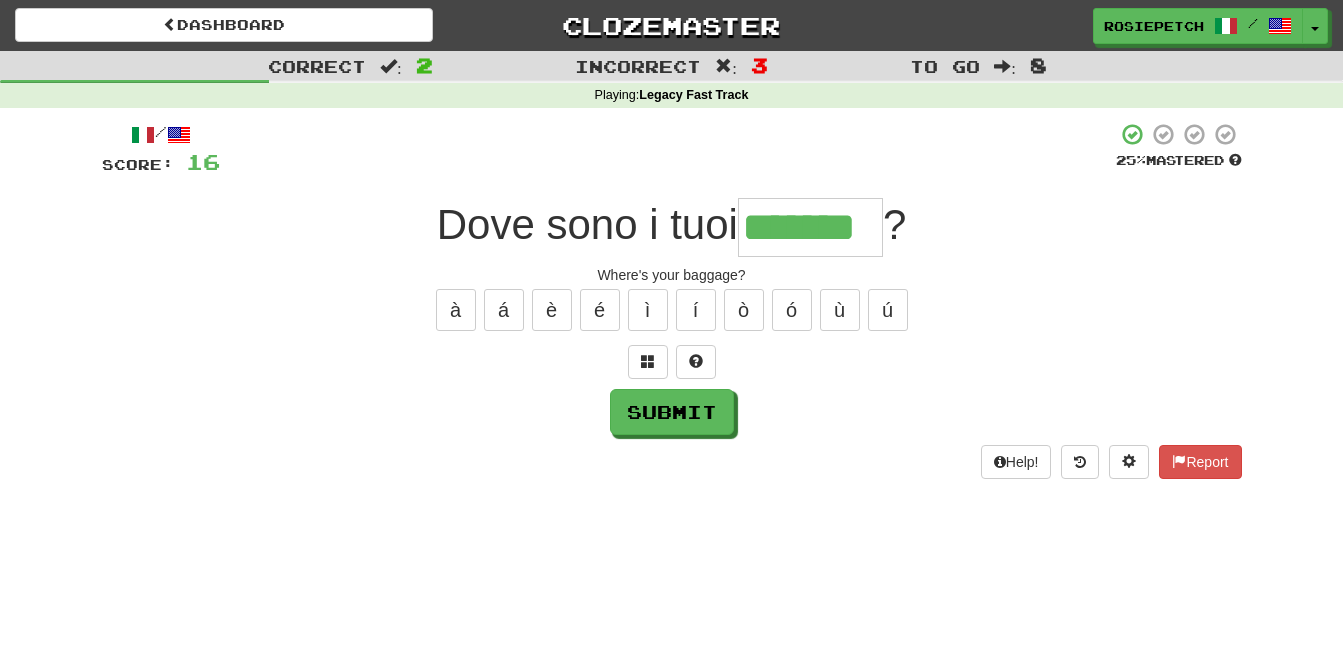 type on "*******" 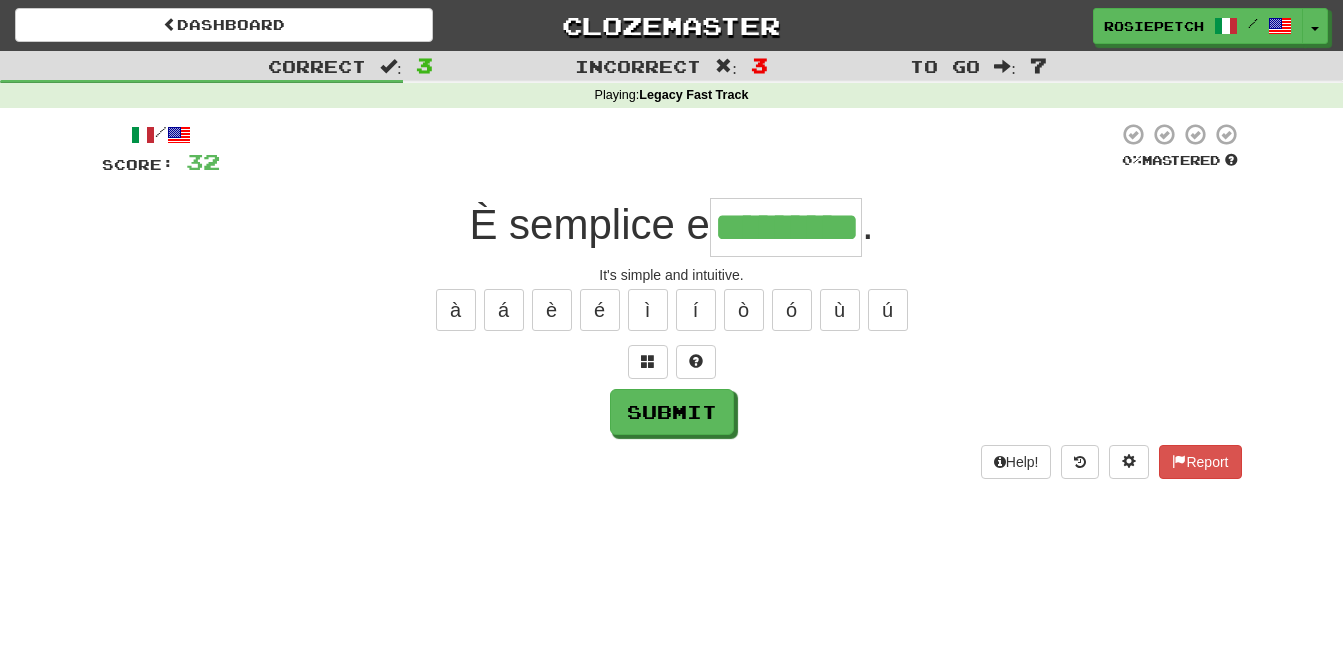 type on "*********" 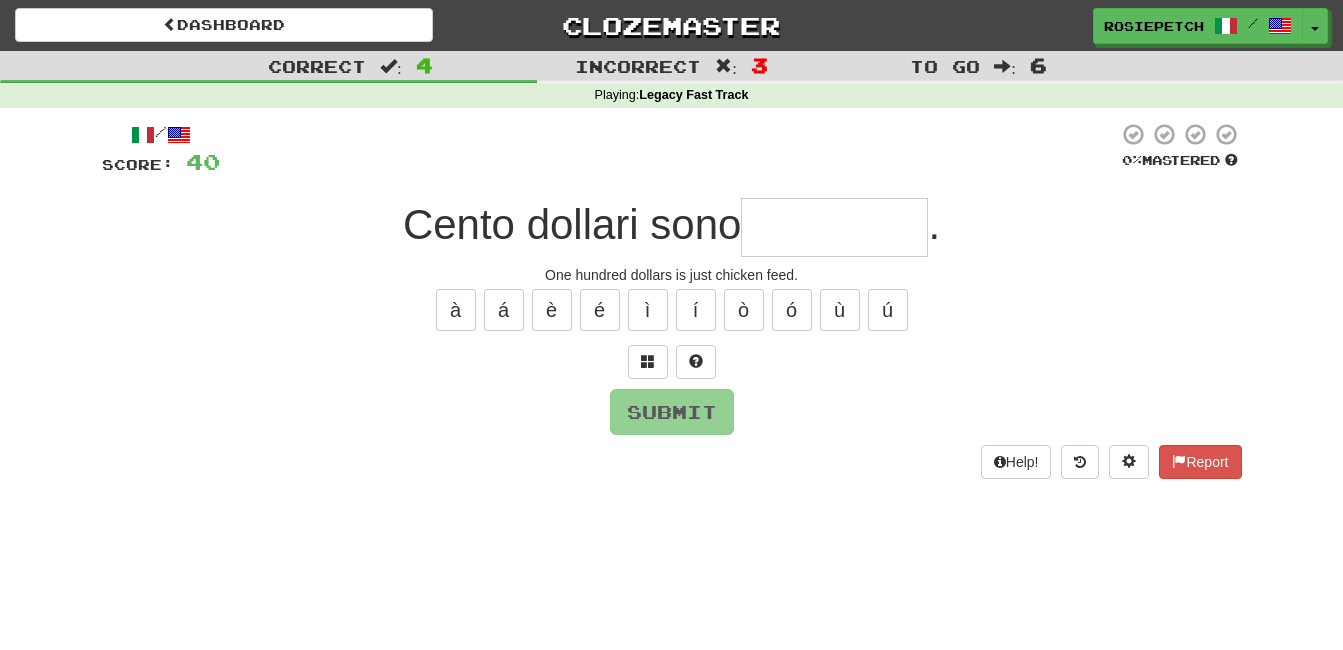 type on "**********" 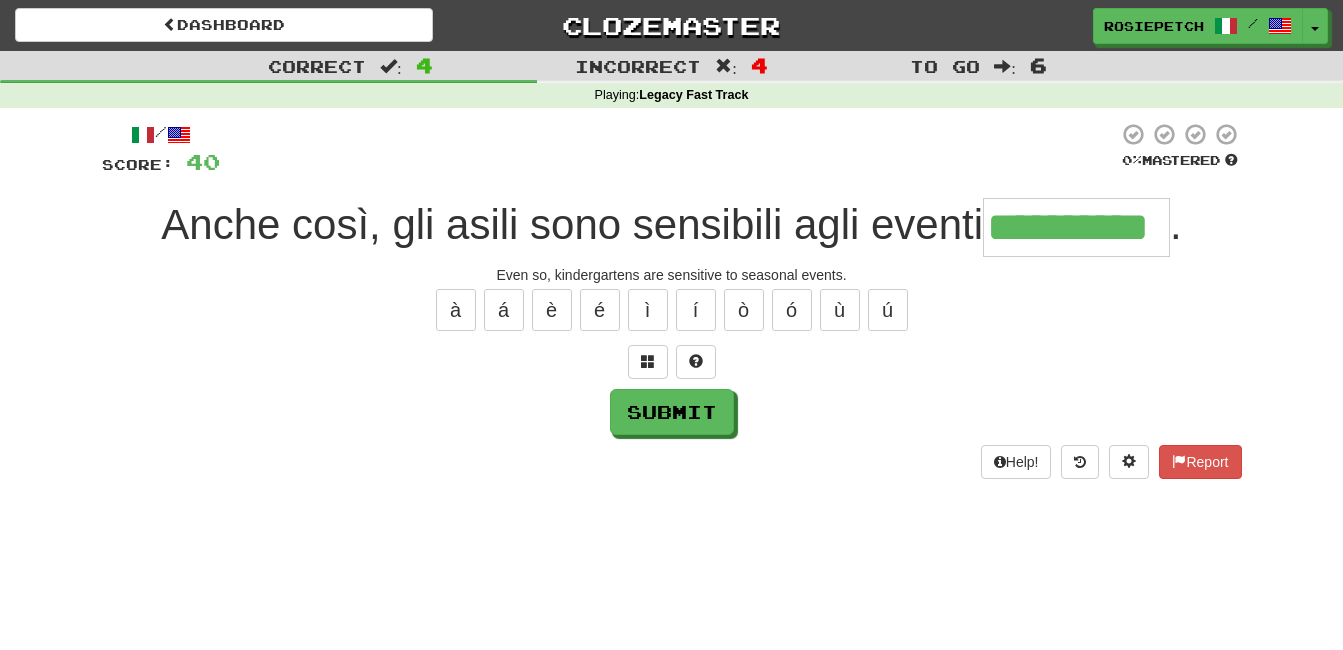 type on "**********" 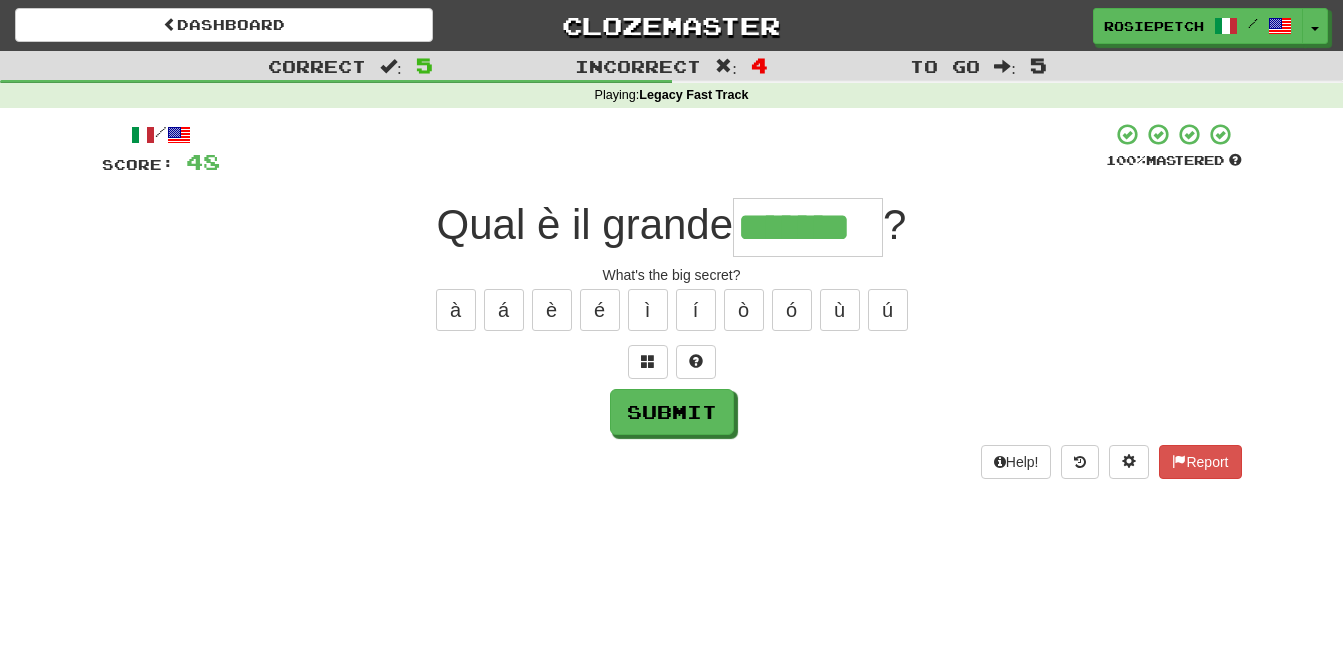 type on "*******" 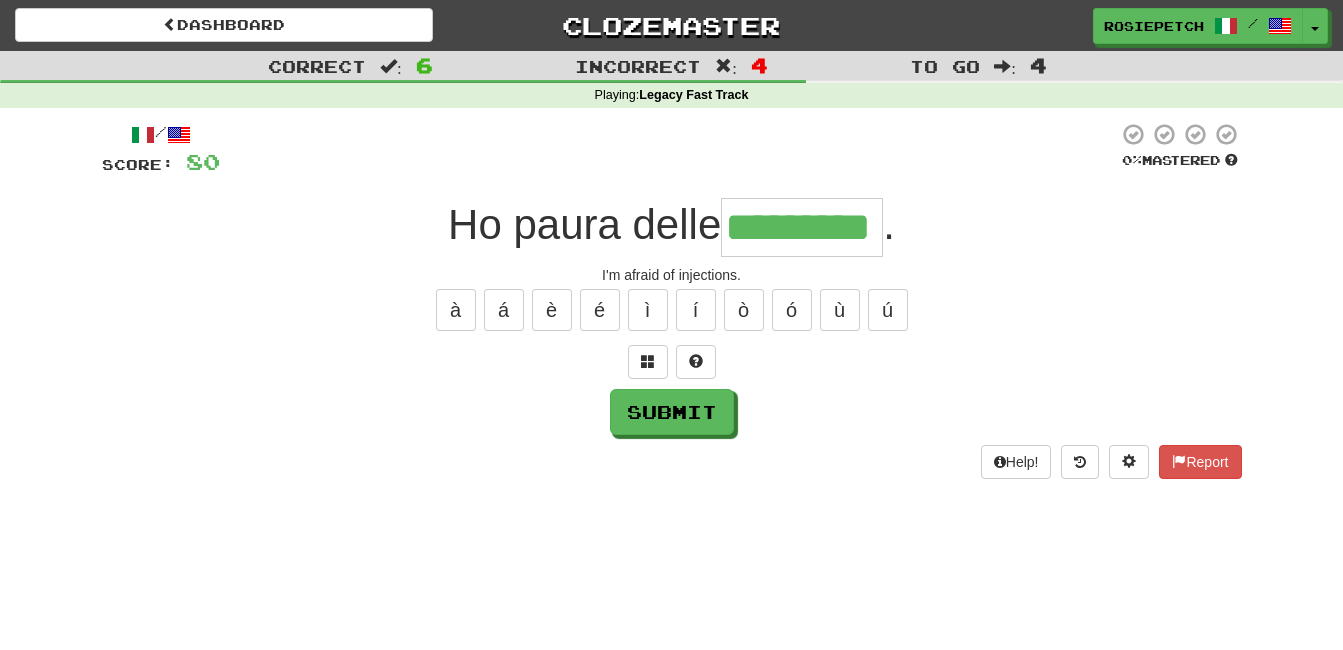 type on "*********" 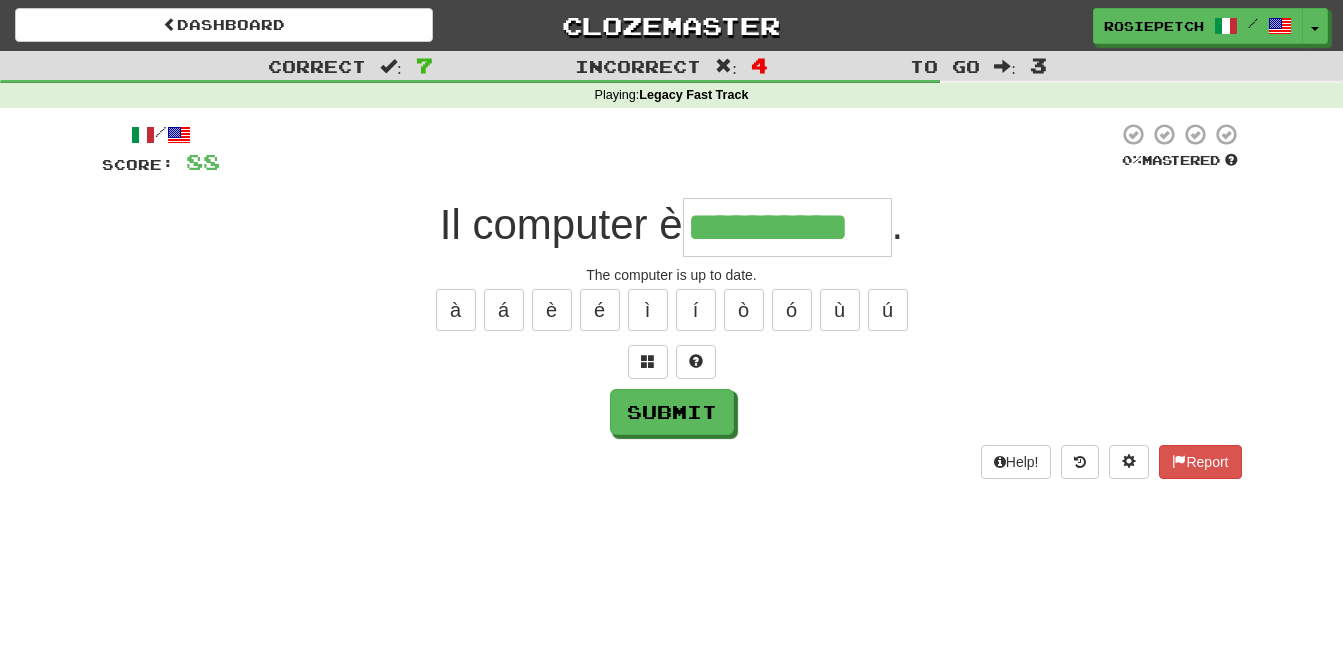 type on "**********" 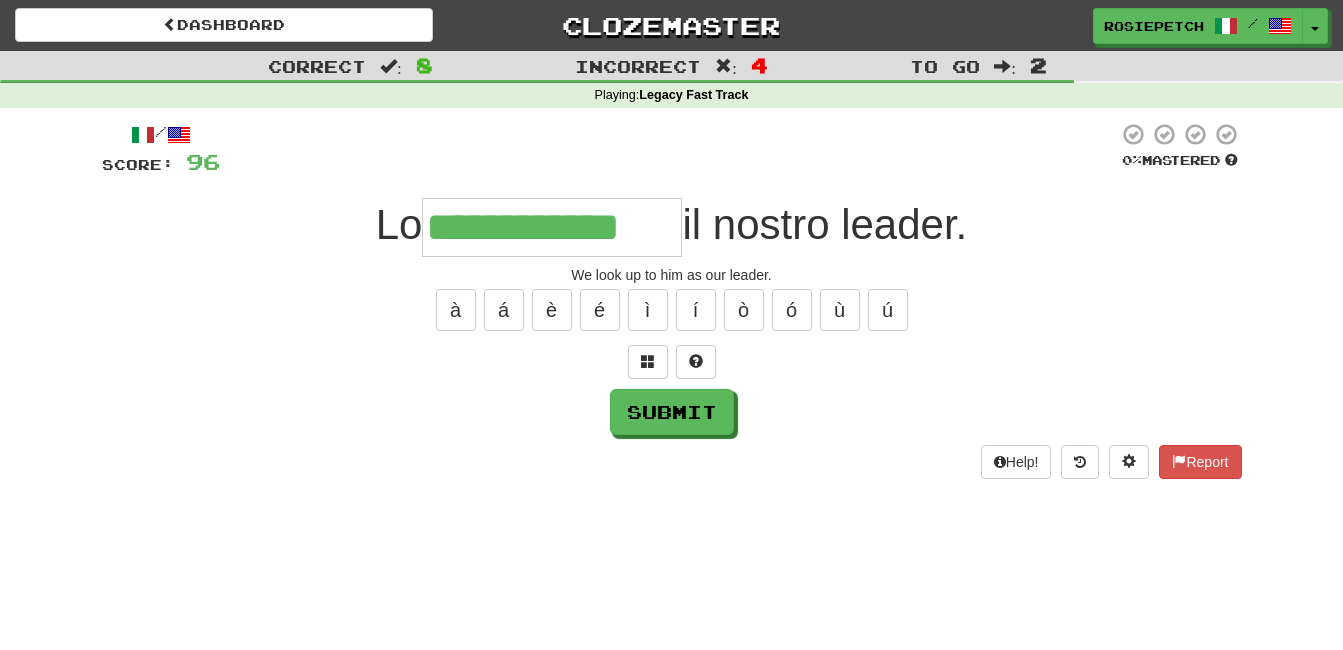 type on "**********" 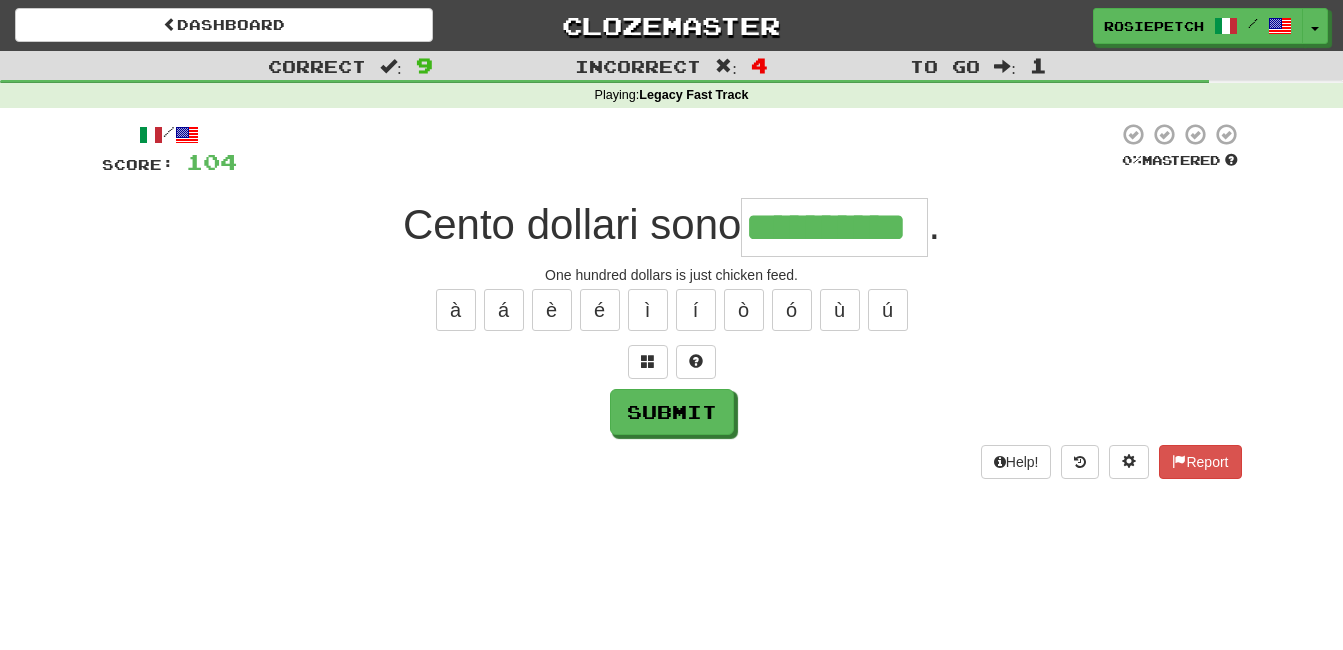 type on "**********" 